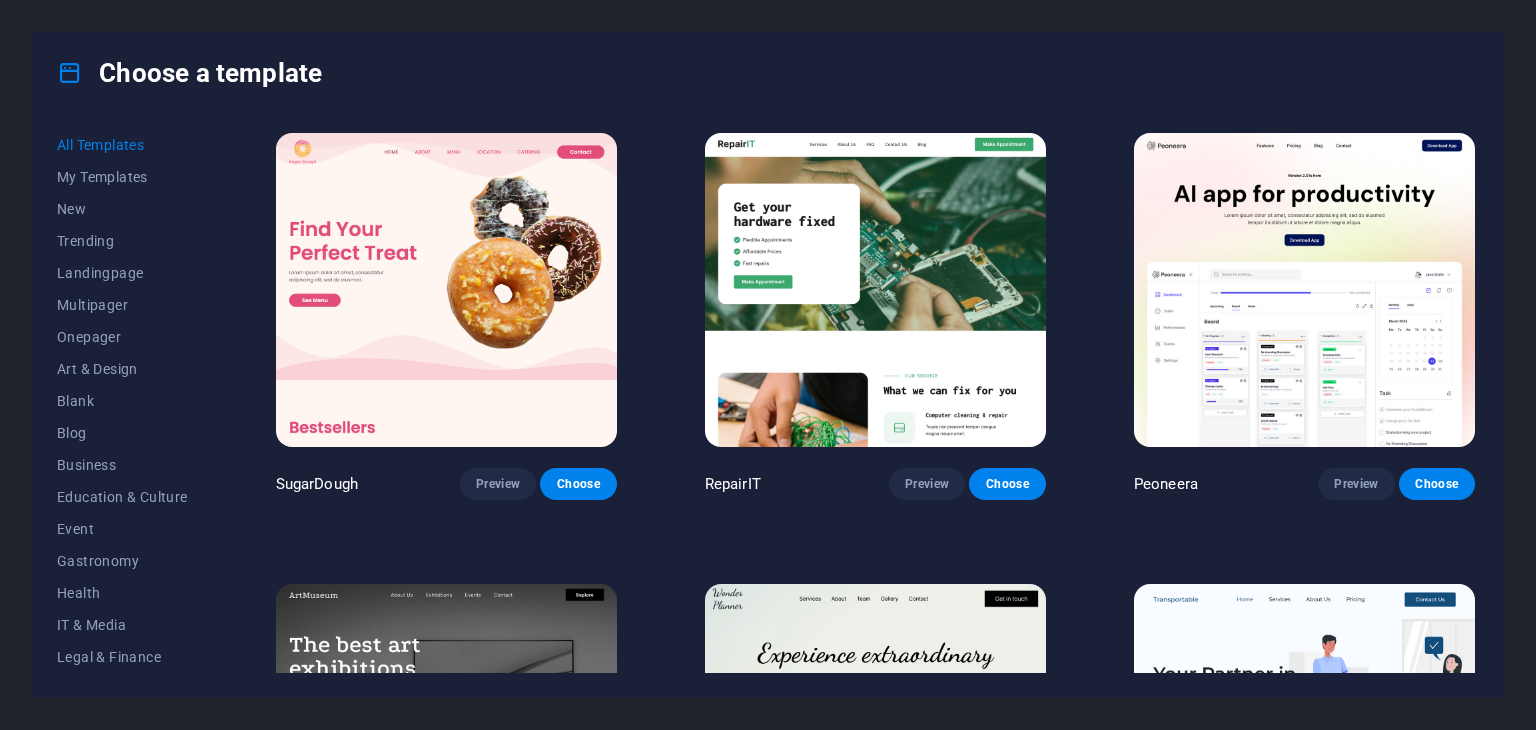 scroll, scrollTop: 0, scrollLeft: 0, axis: both 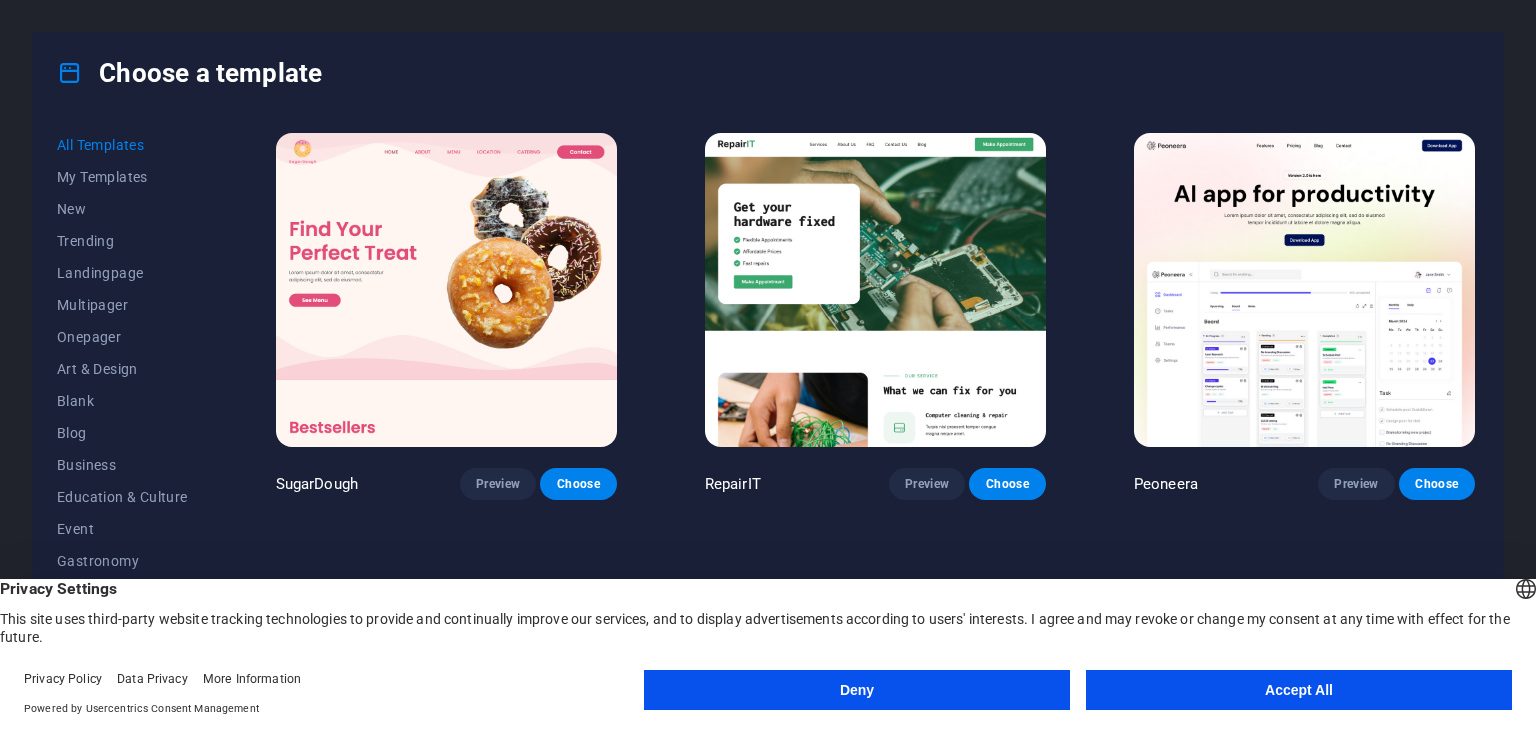 click on "Deny" at bounding box center [857, 690] 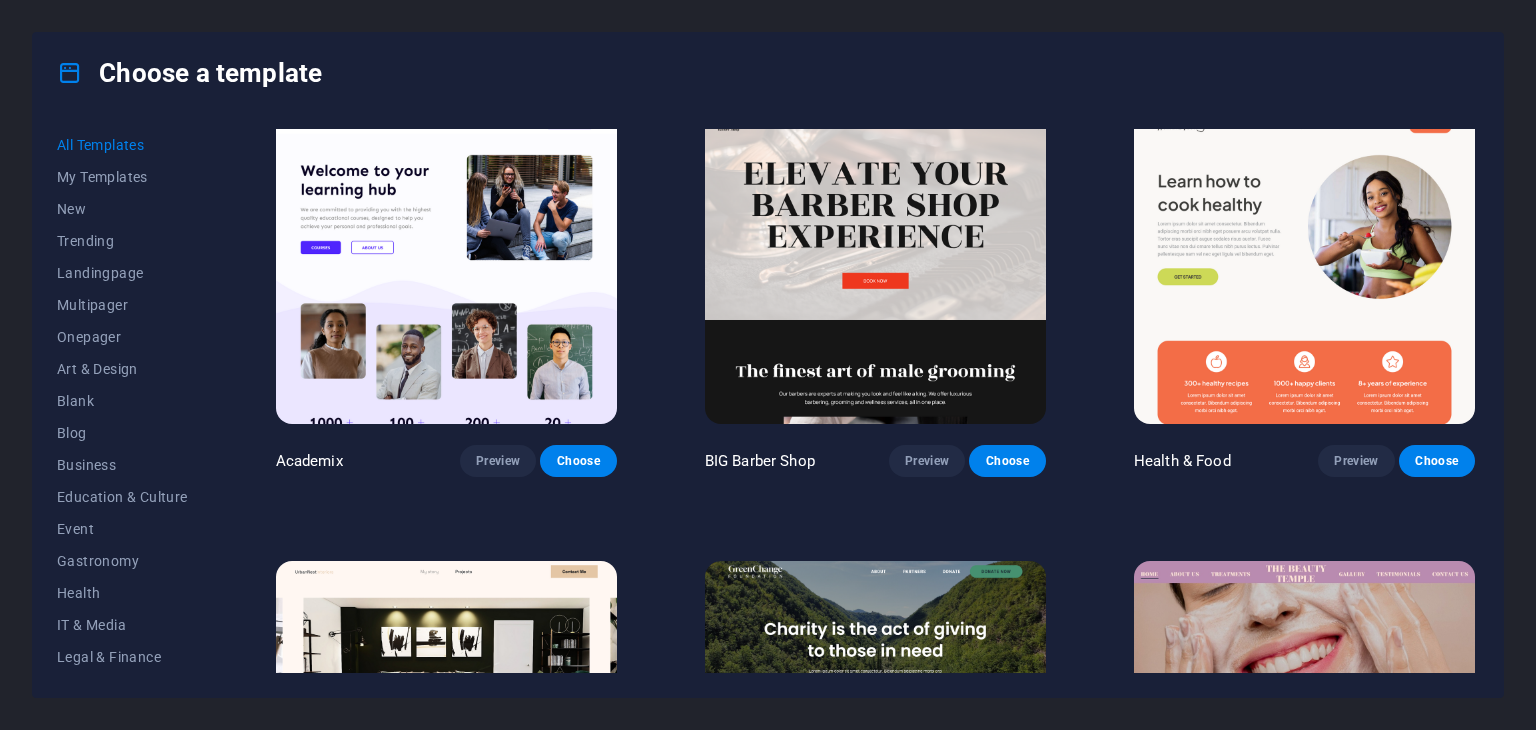 scroll, scrollTop: 2000, scrollLeft: 0, axis: vertical 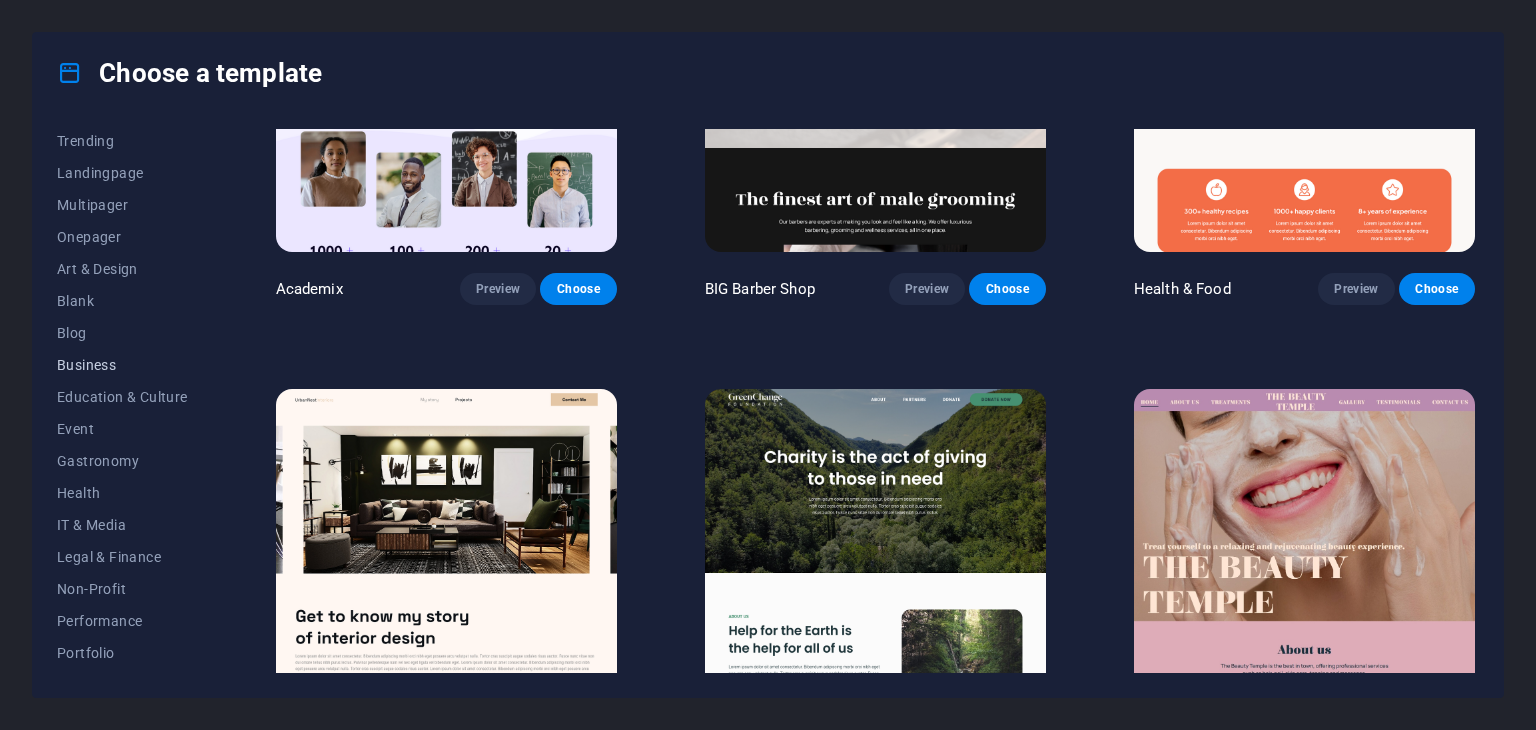 click on "Business" at bounding box center (122, 365) 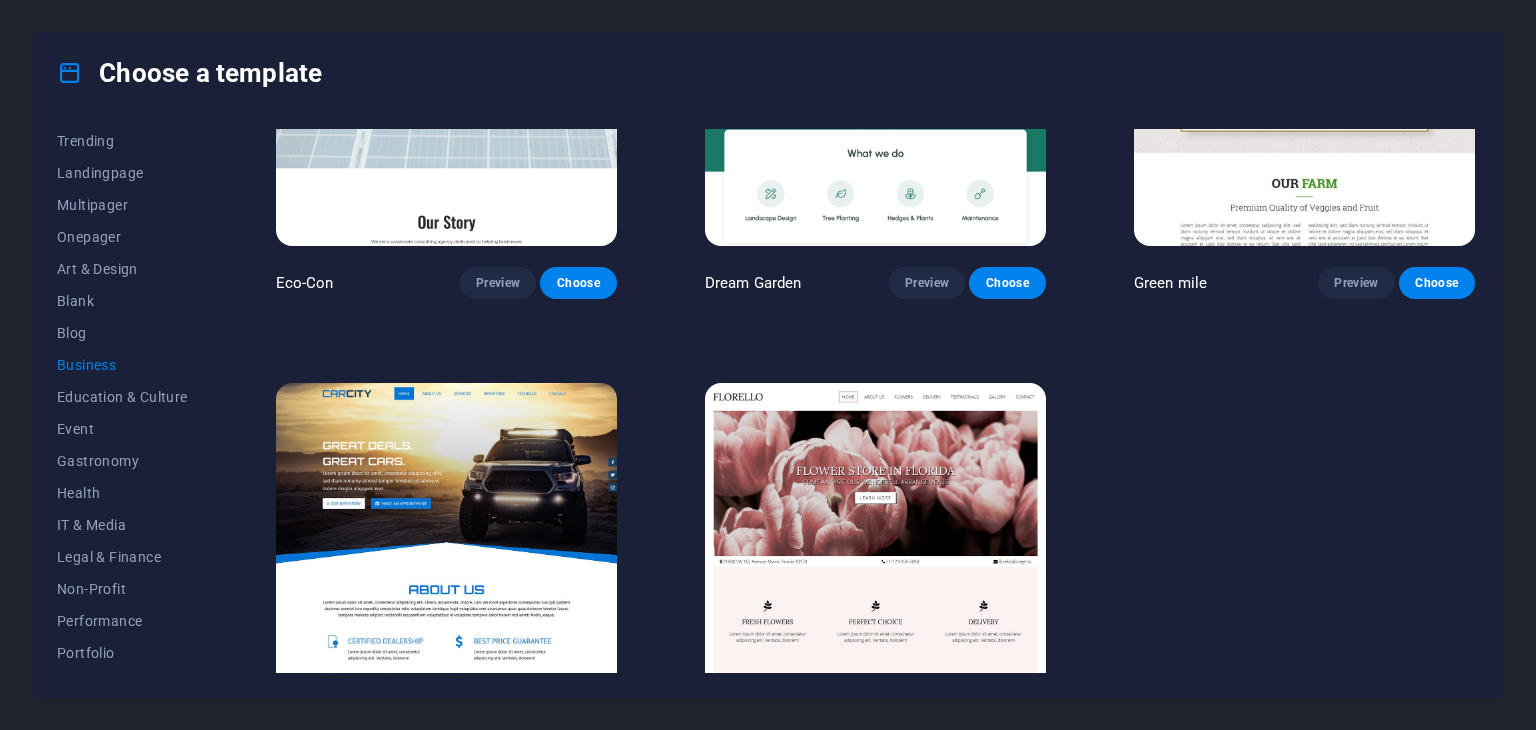 scroll, scrollTop: 0, scrollLeft: 0, axis: both 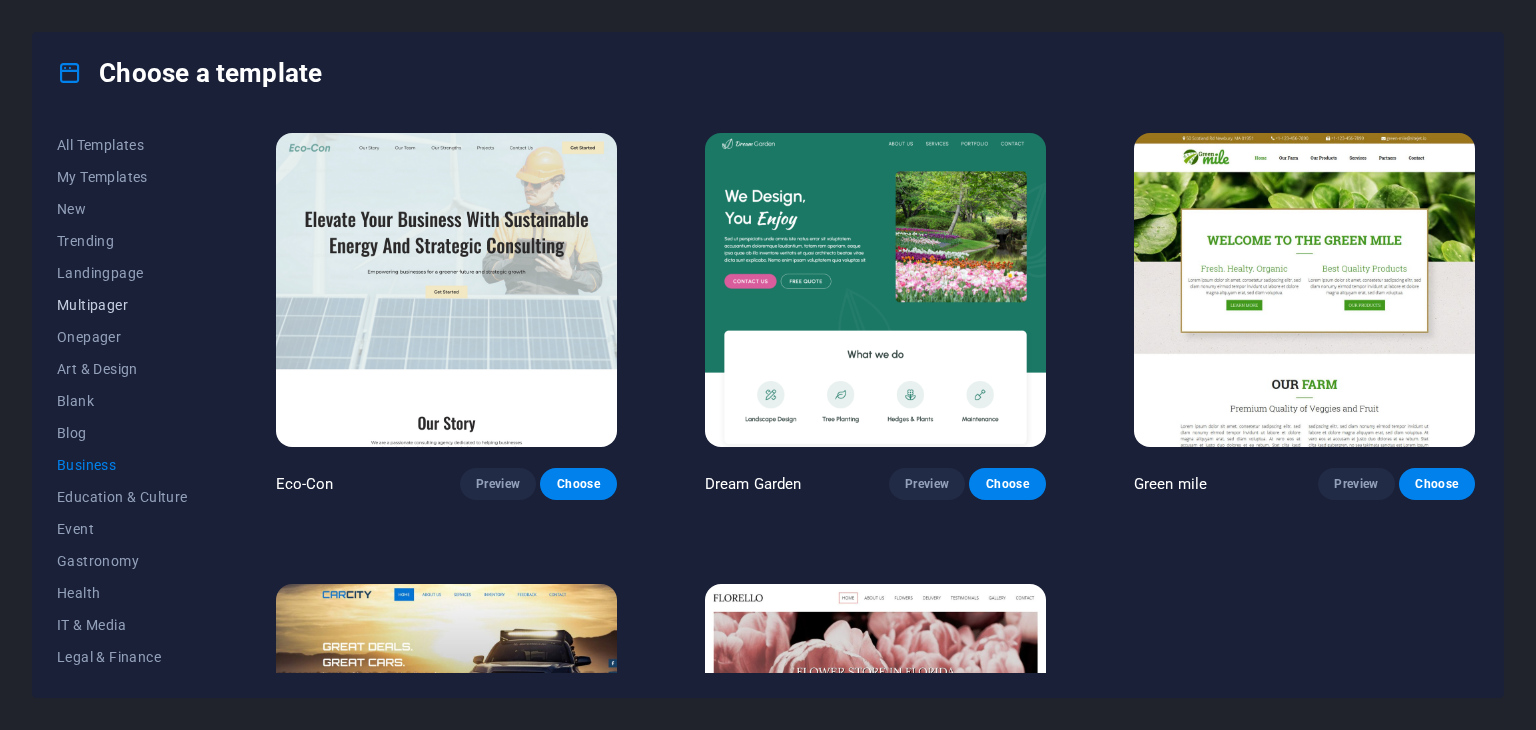 click on "Multipager" at bounding box center [122, 305] 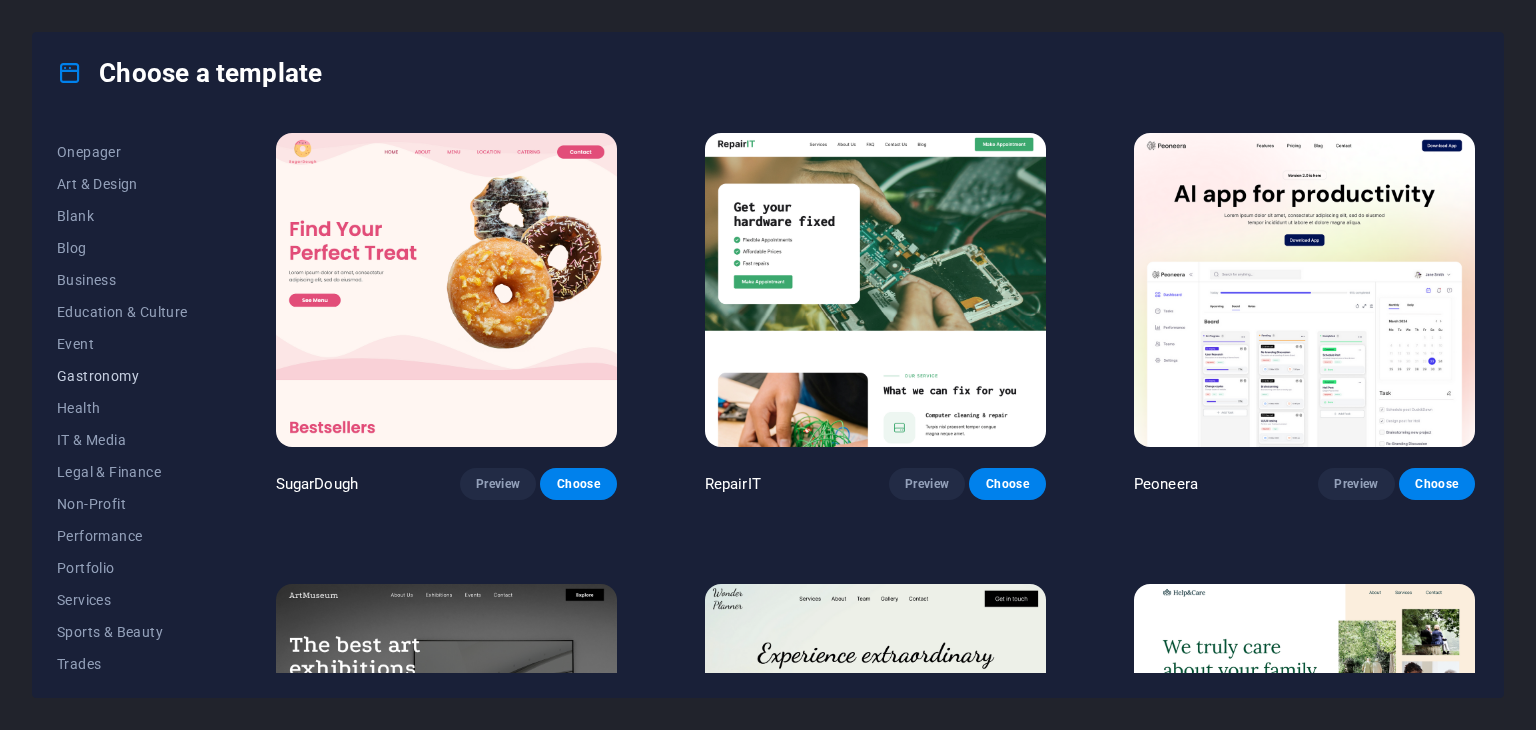 scroll, scrollTop: 0, scrollLeft: 0, axis: both 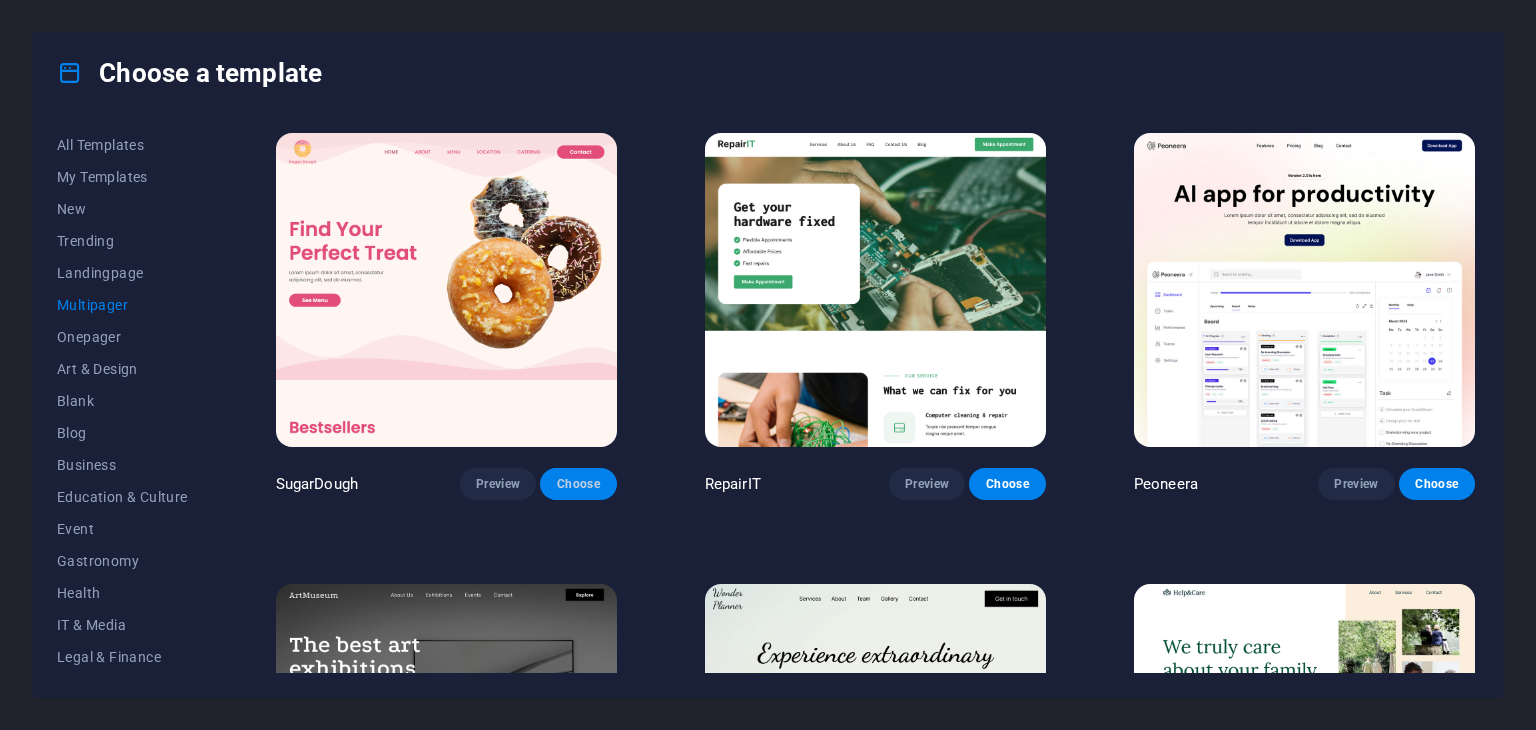 click on "Choose" at bounding box center [578, 484] 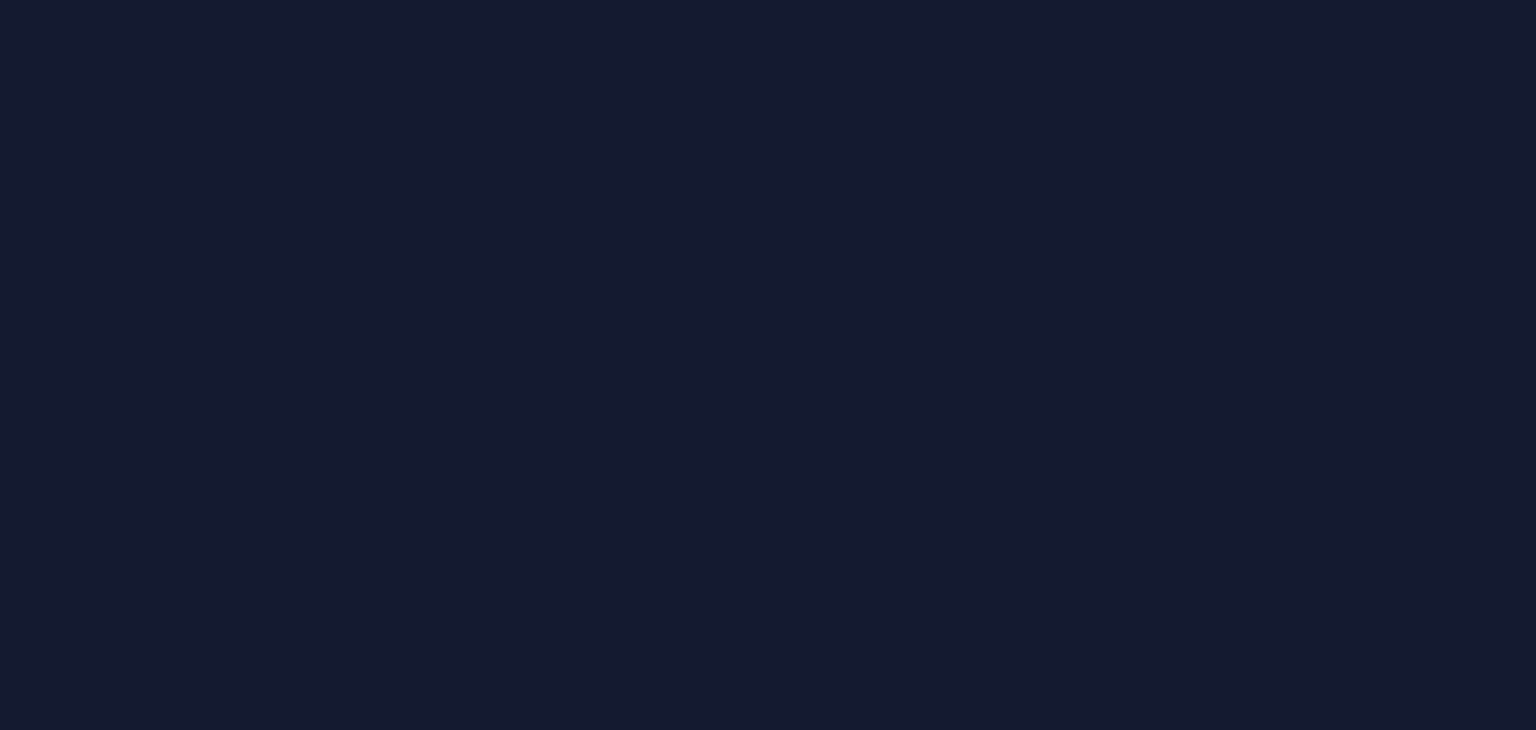 scroll, scrollTop: 0, scrollLeft: 0, axis: both 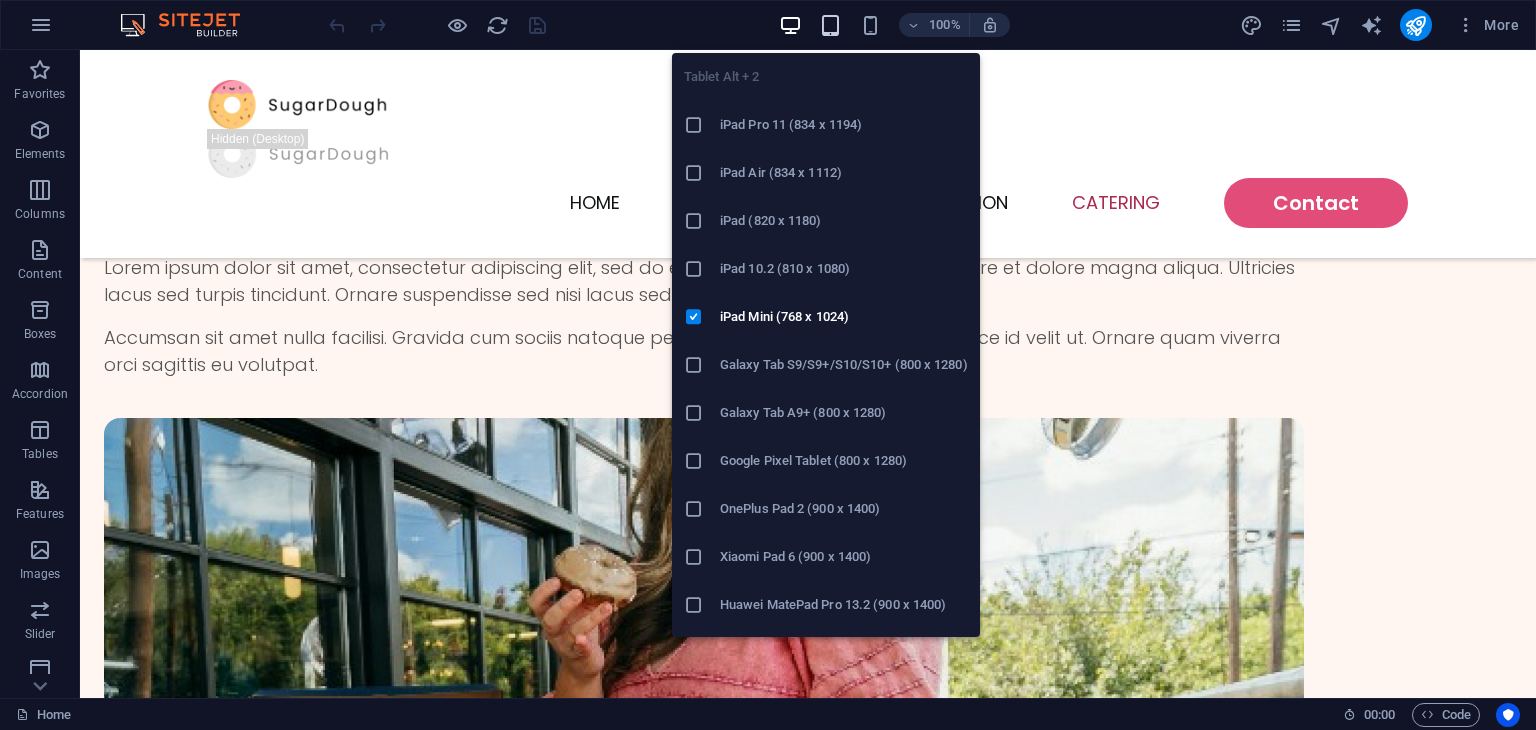 click at bounding box center [830, 25] 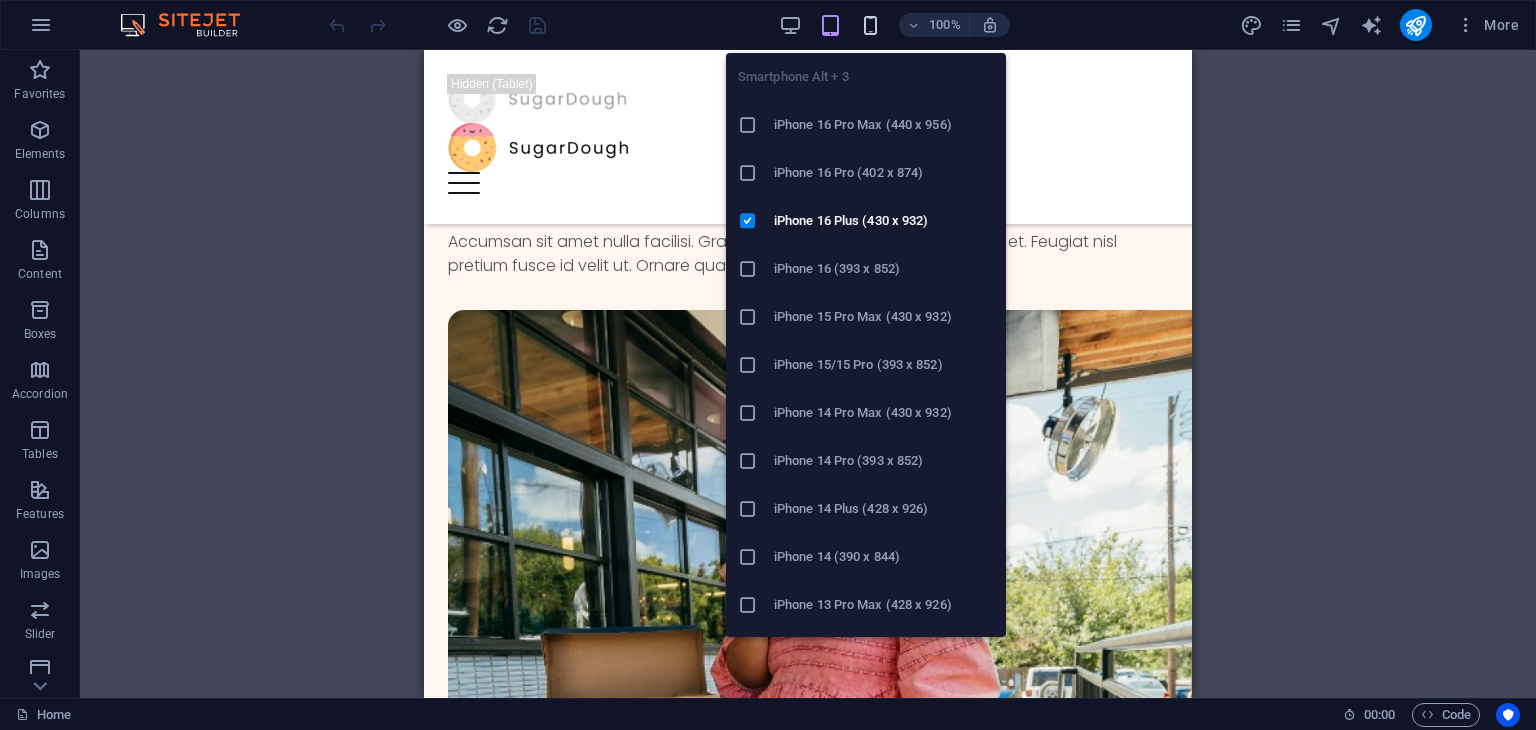 click at bounding box center (870, 25) 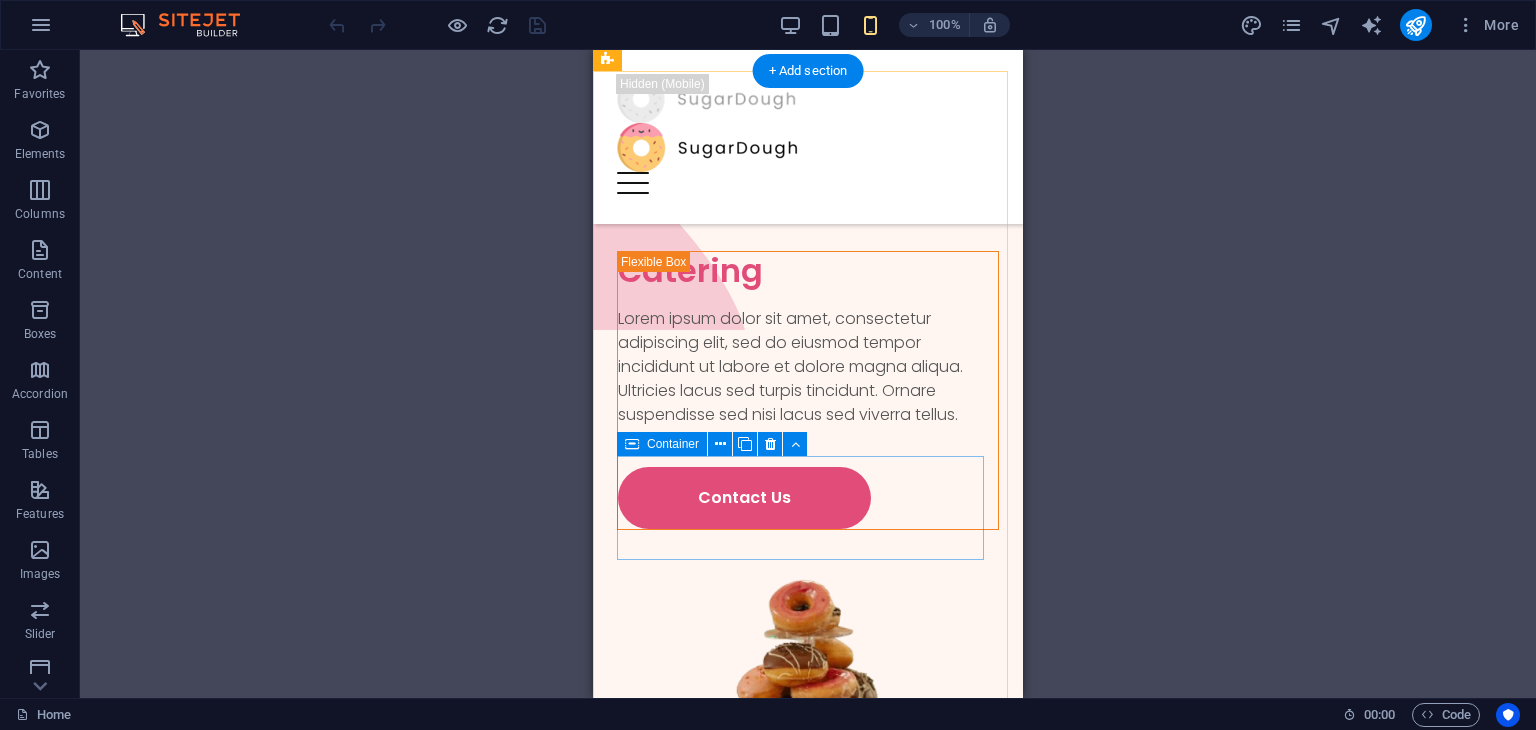 scroll, scrollTop: 6388, scrollLeft: 0, axis: vertical 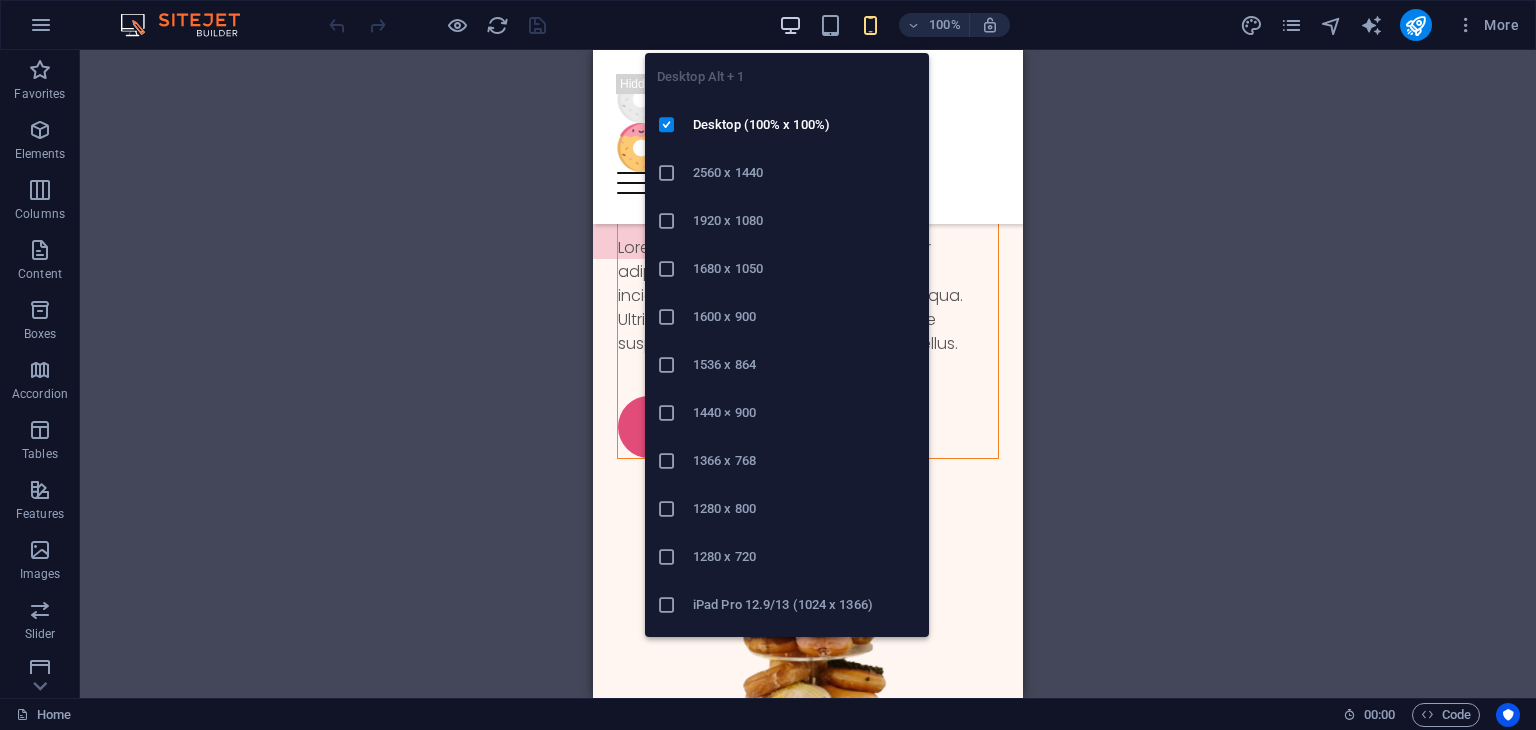 click at bounding box center (790, 25) 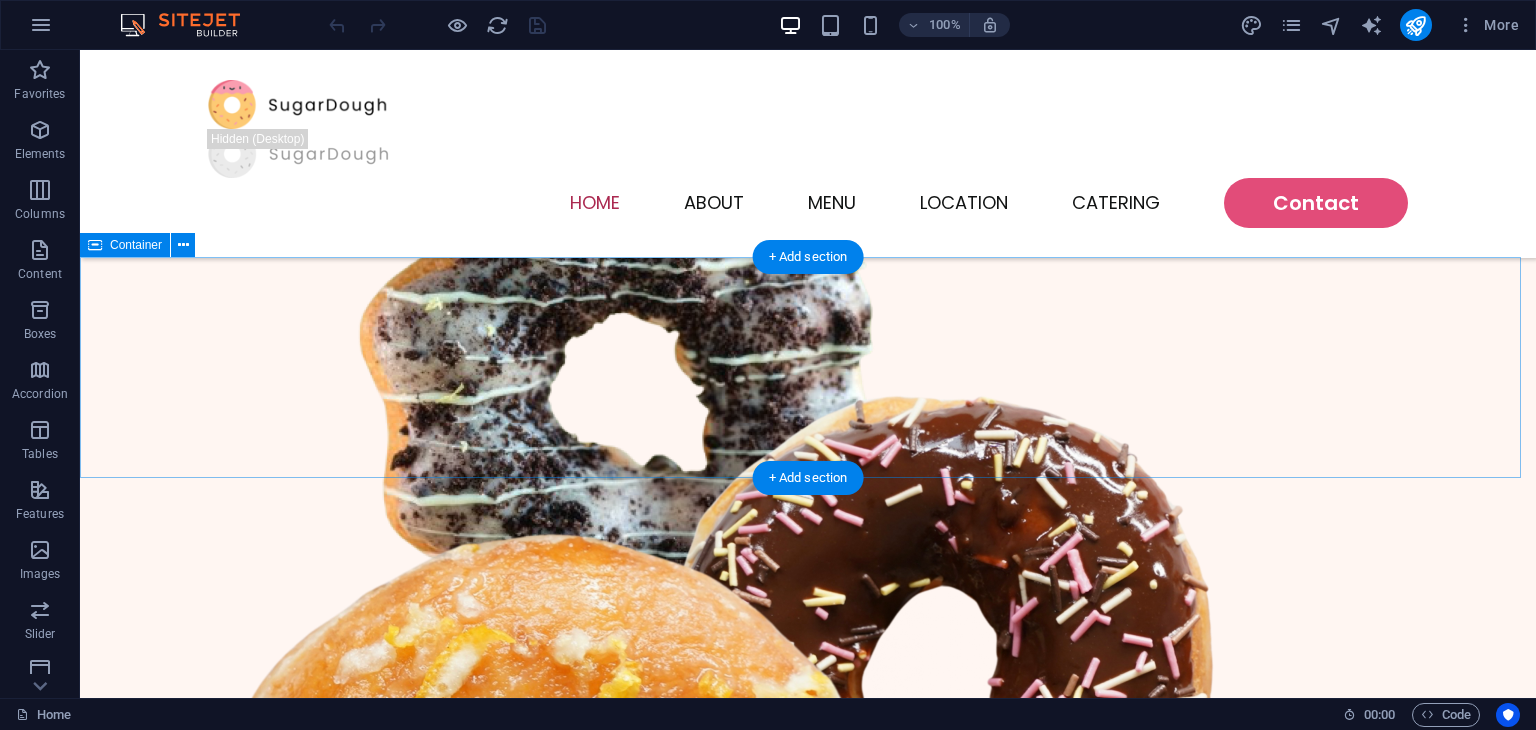 scroll, scrollTop: 0, scrollLeft: 0, axis: both 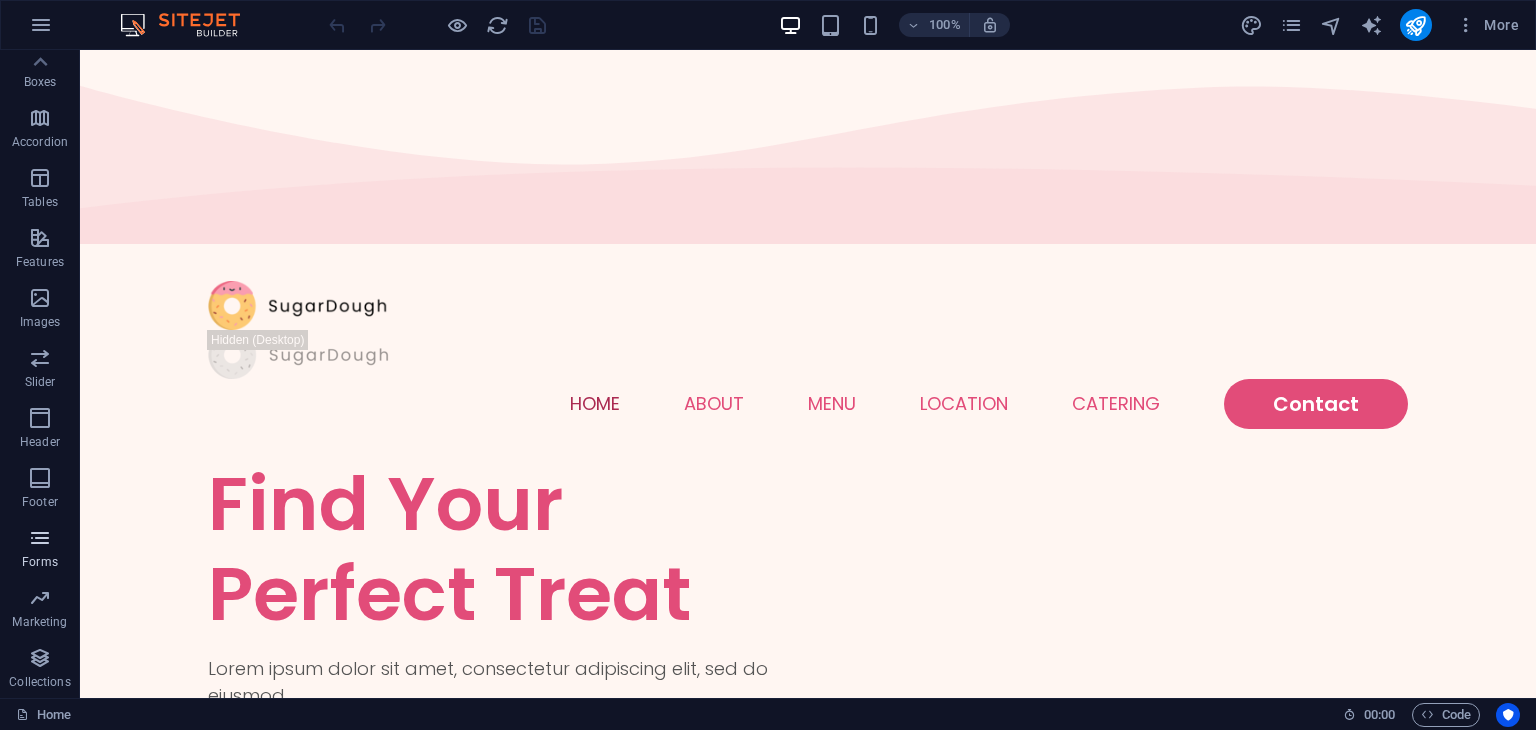 click at bounding box center (40, 538) 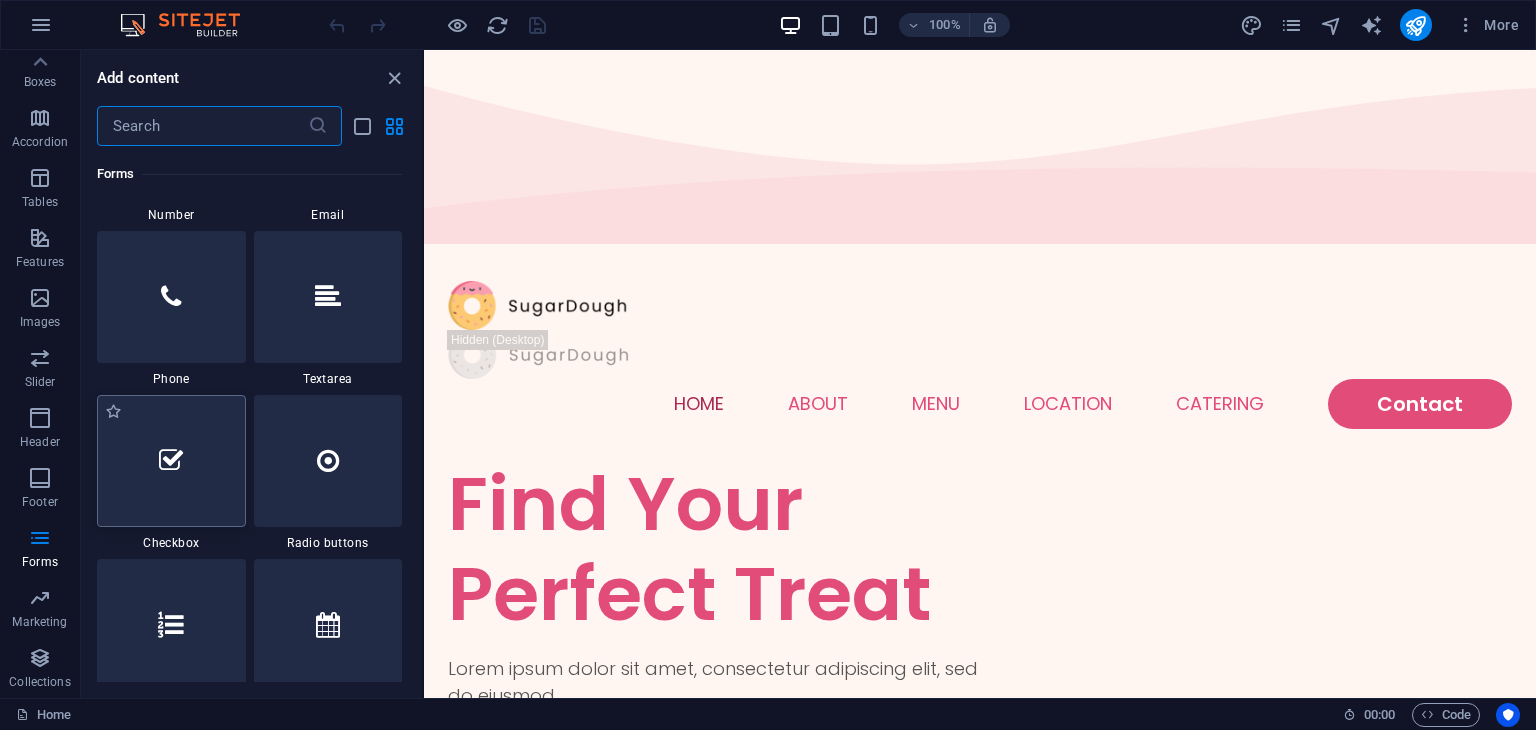scroll, scrollTop: 15700, scrollLeft: 0, axis: vertical 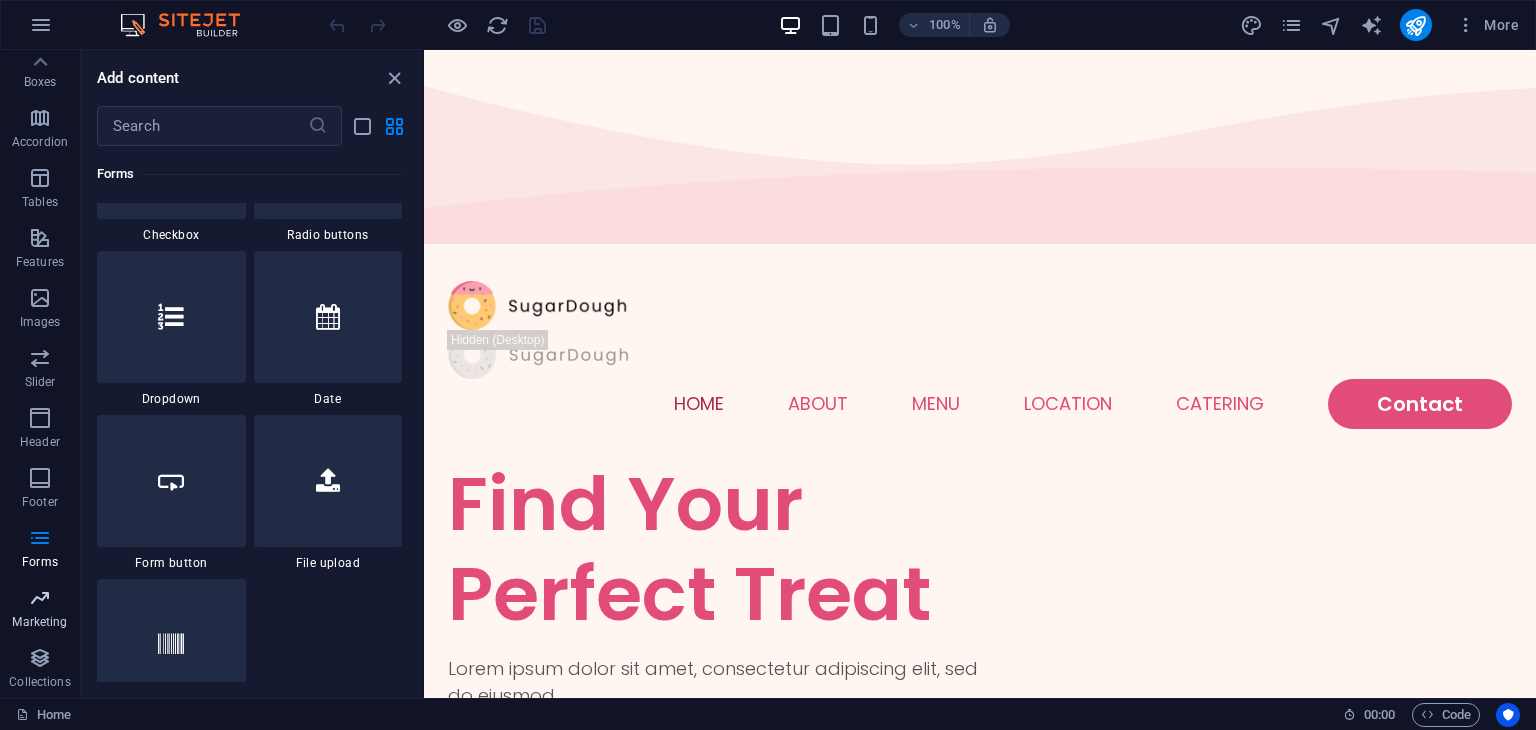 click on "Marketing" at bounding box center [39, 622] 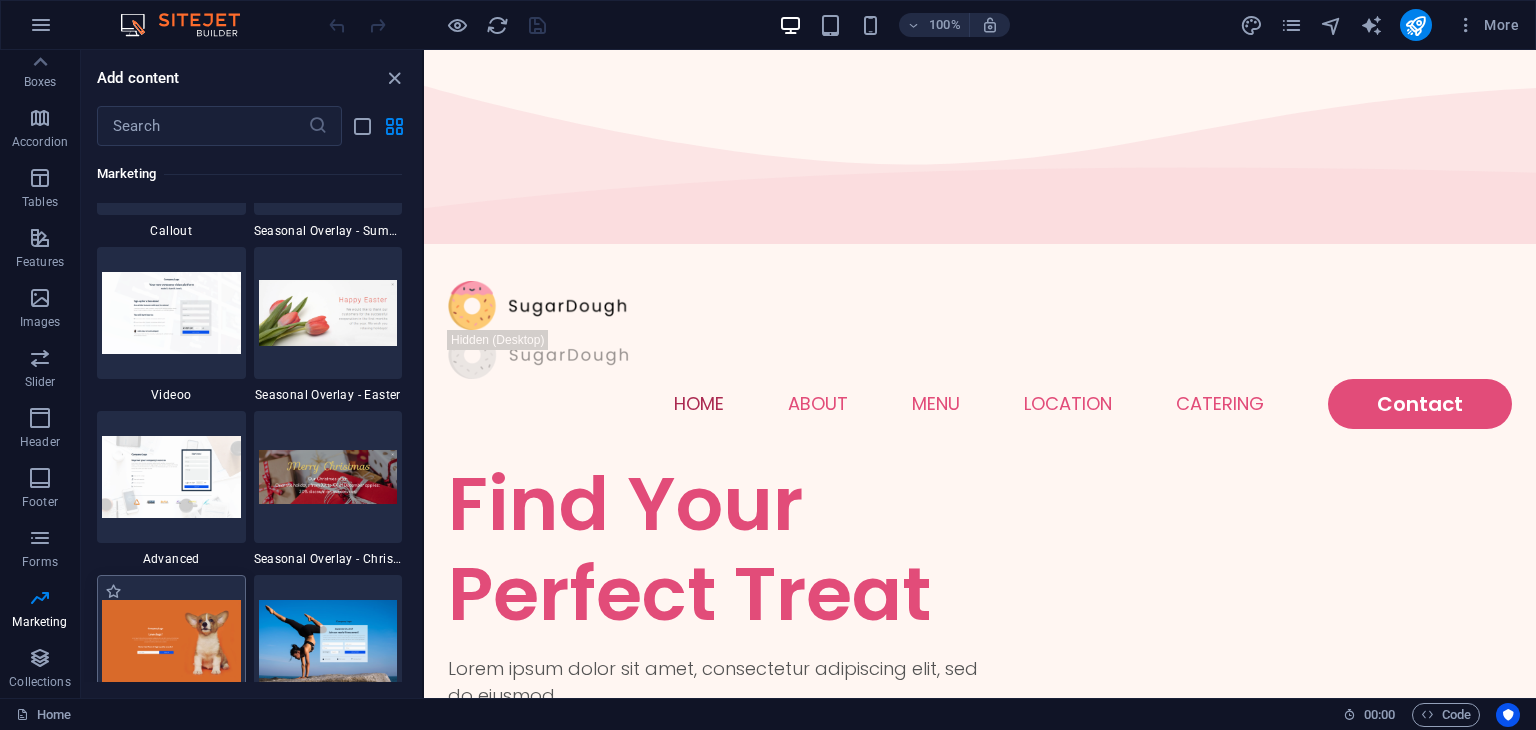 scroll, scrollTop: 16788, scrollLeft: 0, axis: vertical 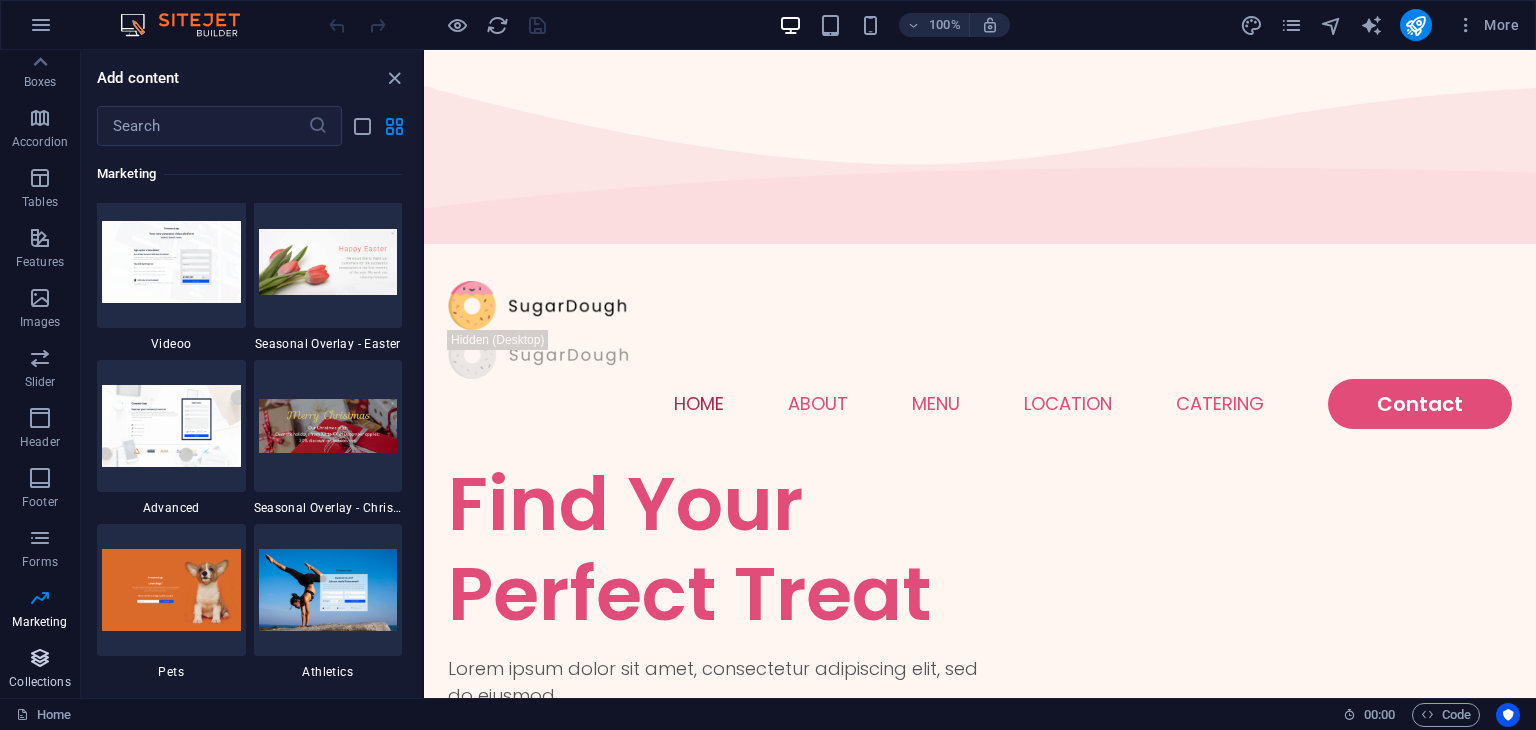 click at bounding box center [40, 658] 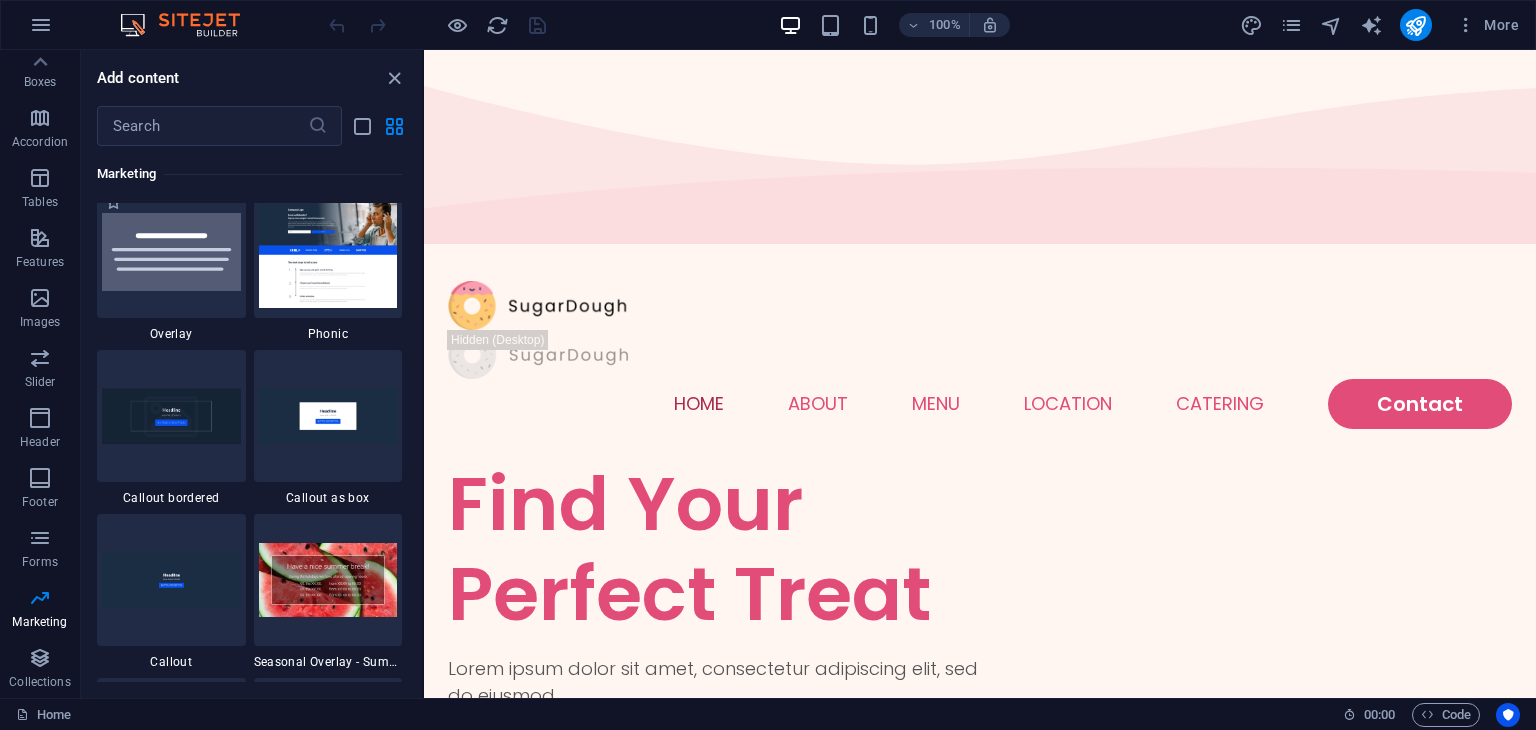 scroll, scrollTop: 16305, scrollLeft: 0, axis: vertical 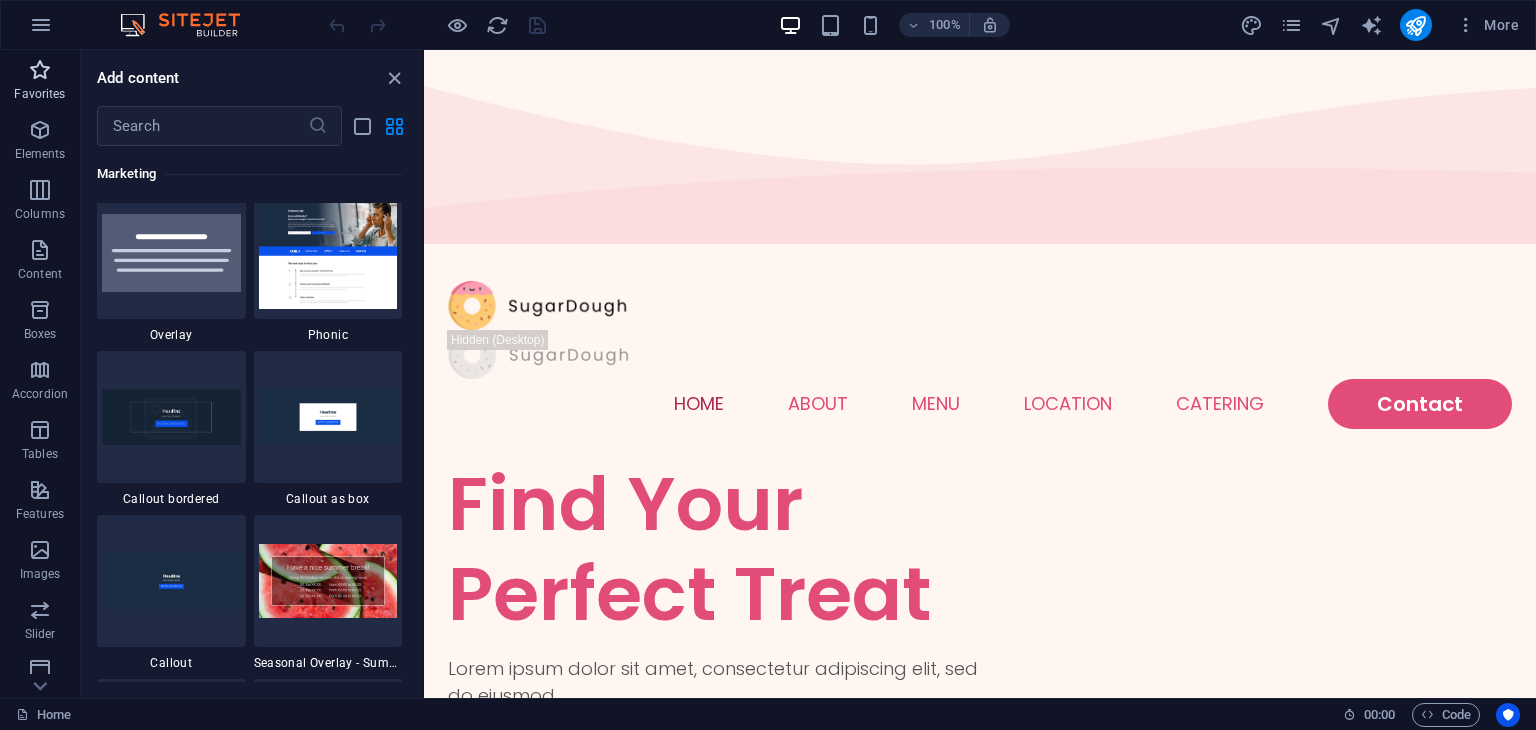 click on "Favorites" at bounding box center (40, 80) 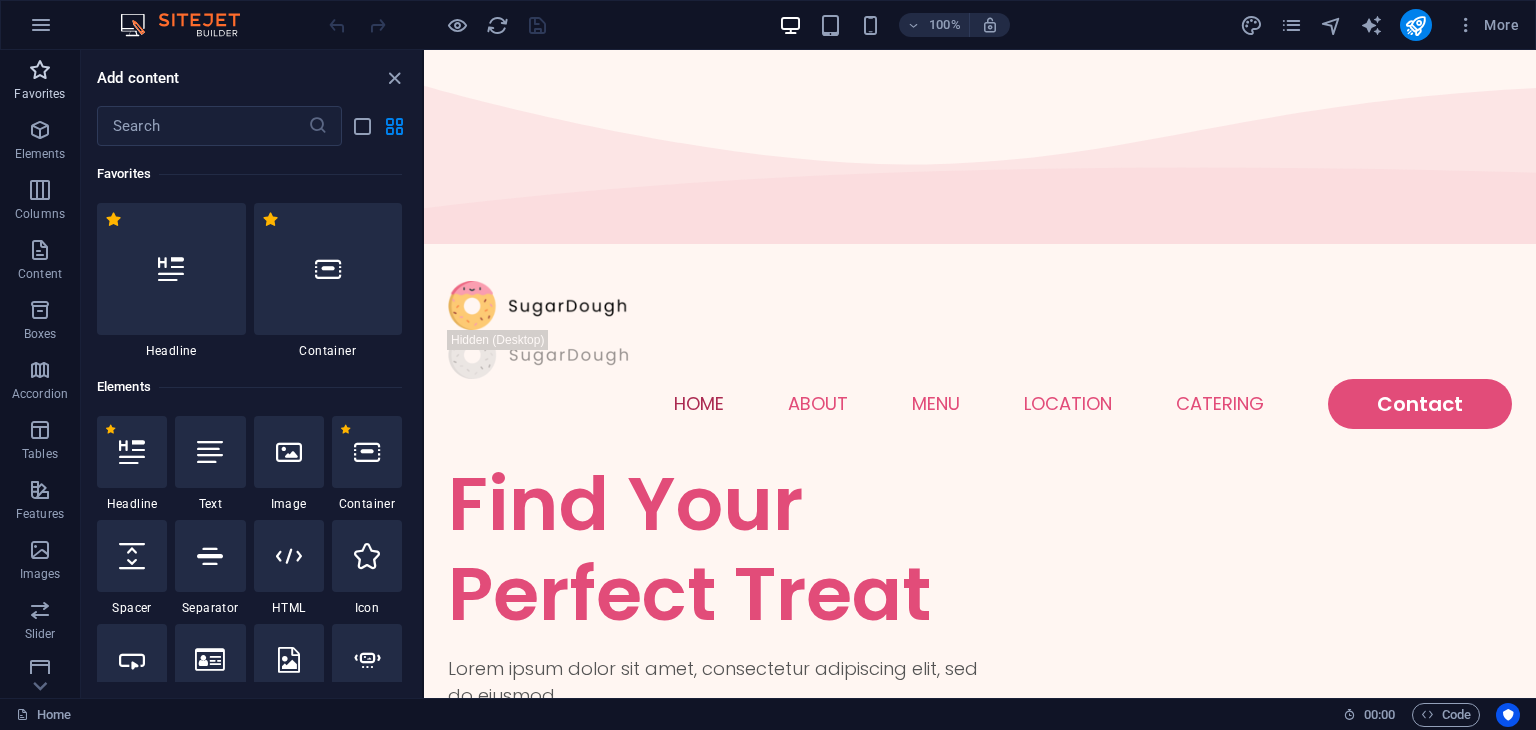 scroll, scrollTop: 0, scrollLeft: 0, axis: both 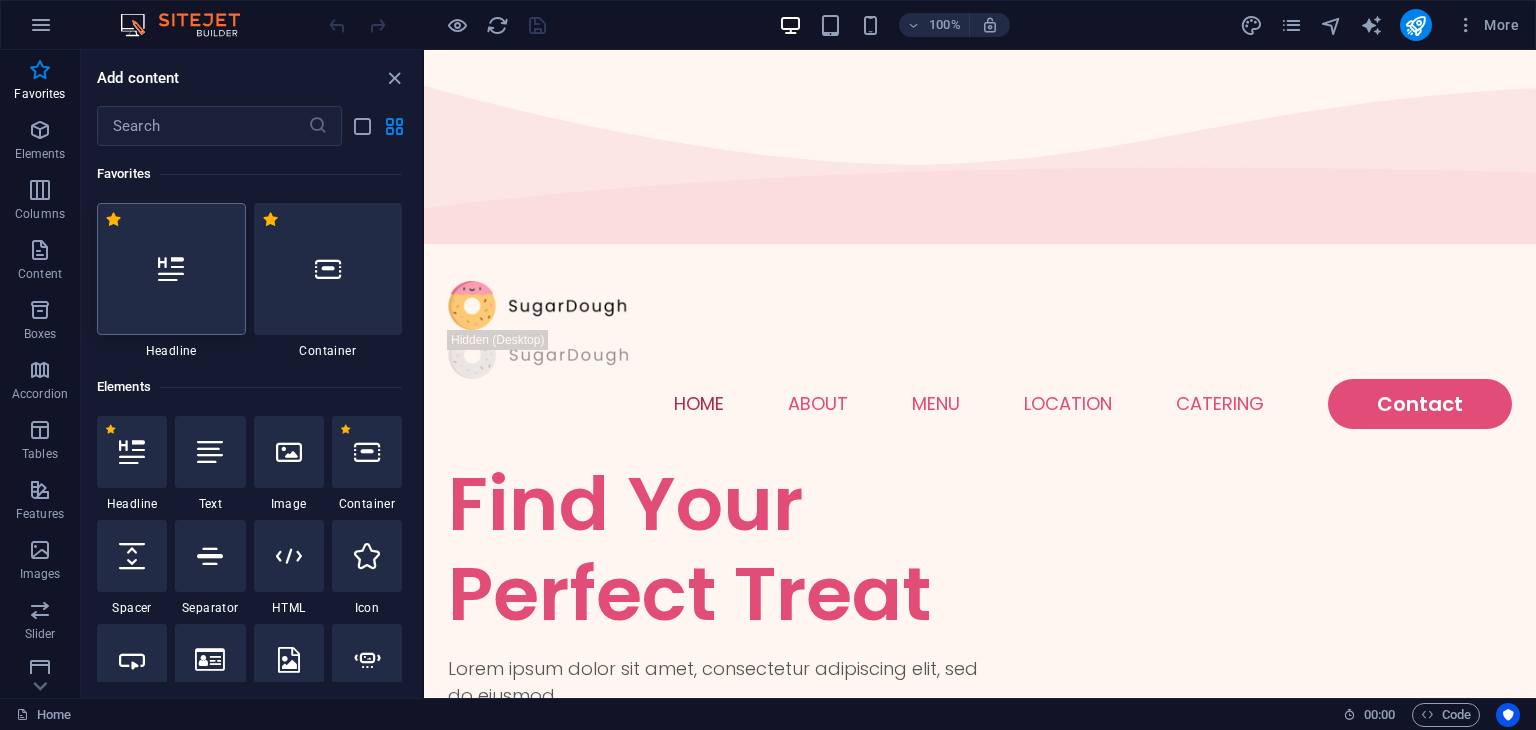 click at bounding box center [171, 269] 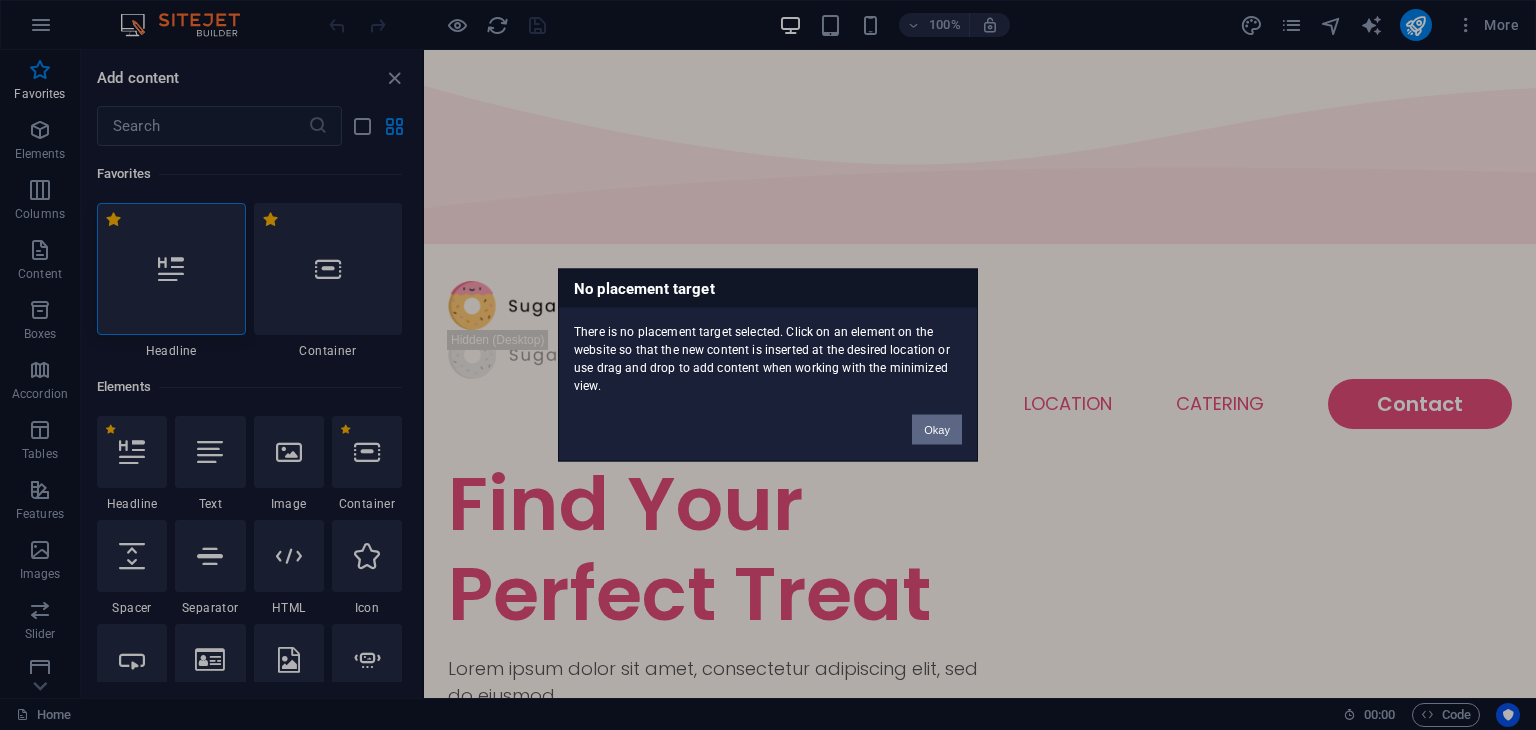 click on "Okay" at bounding box center (937, 430) 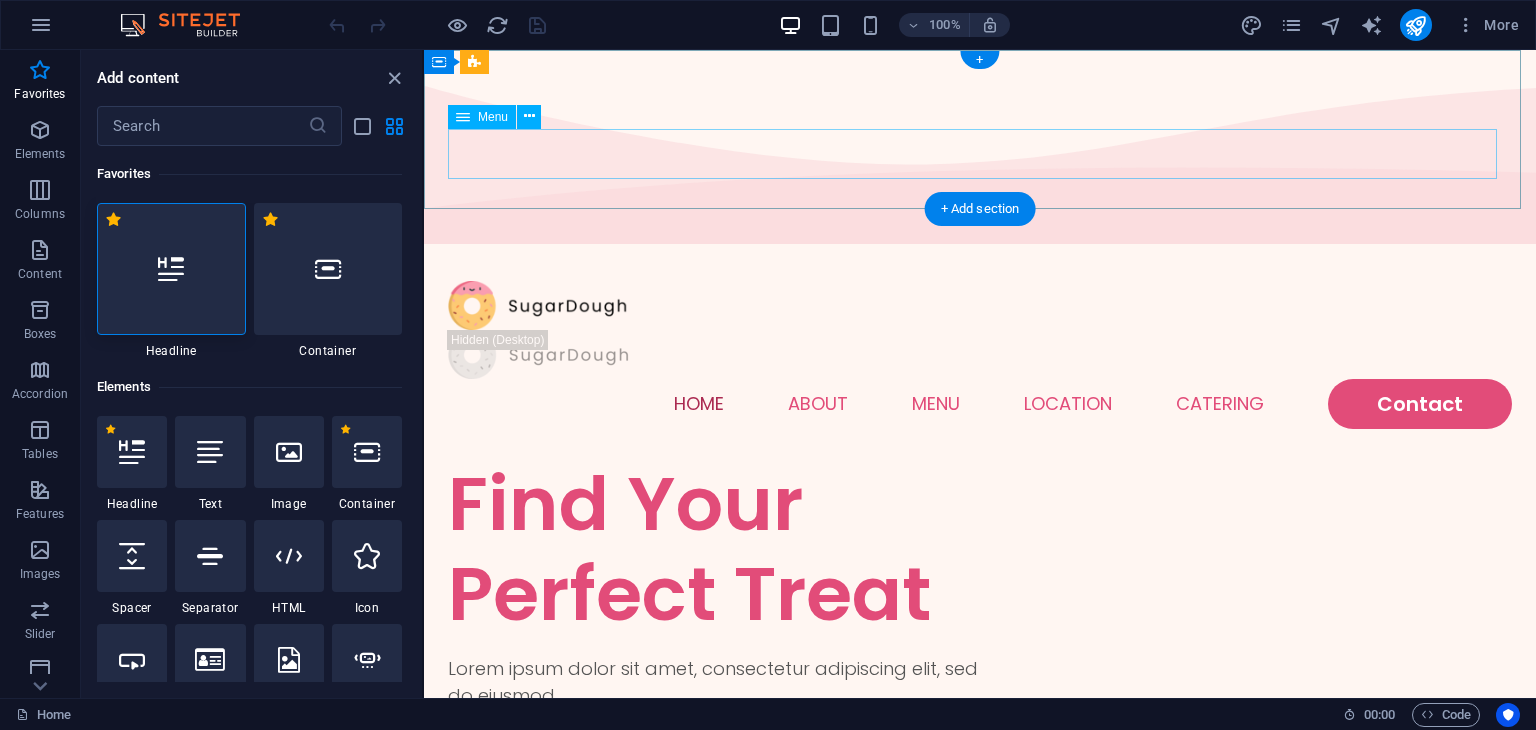 click on "Home About Menu Location Catering Contact" at bounding box center (980, 404) 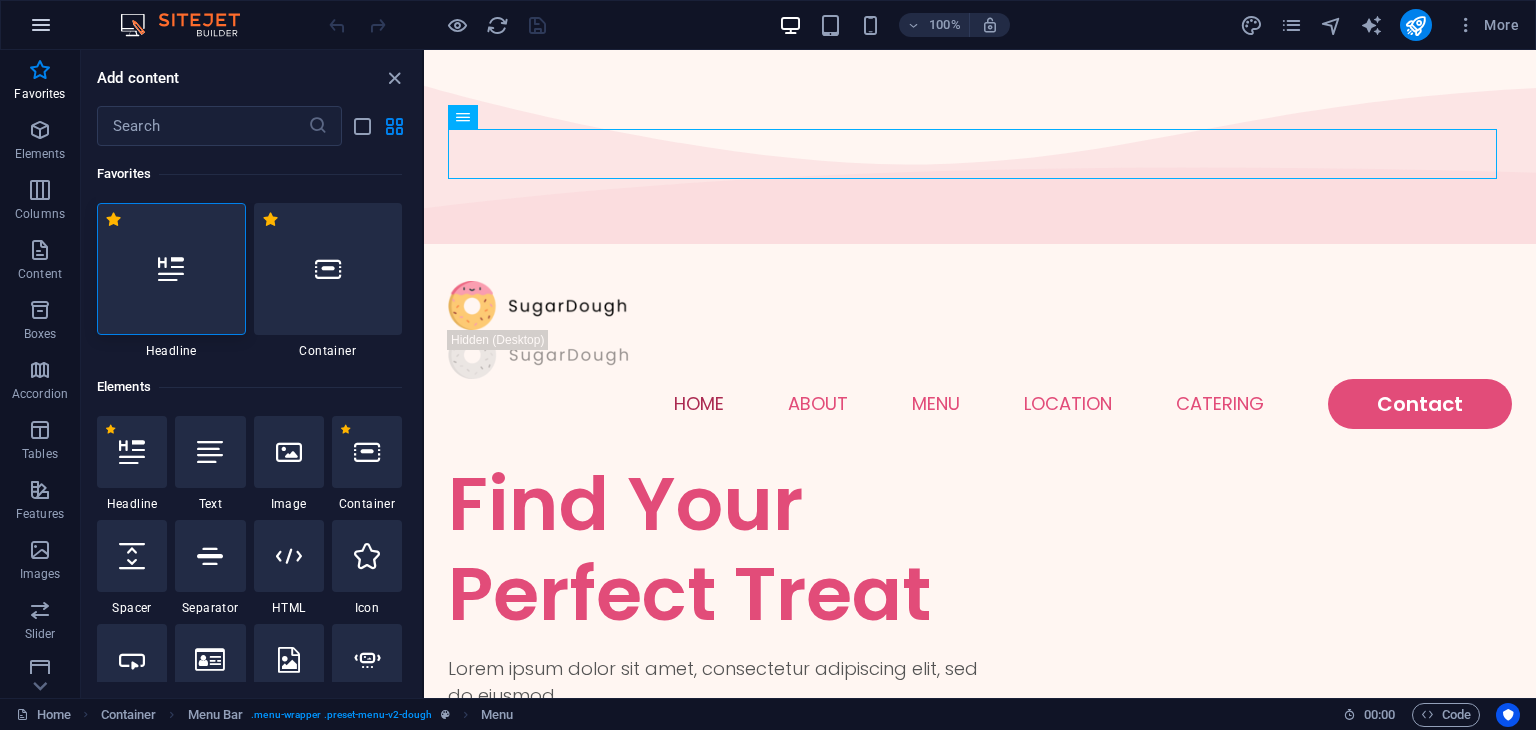 click at bounding box center (41, 25) 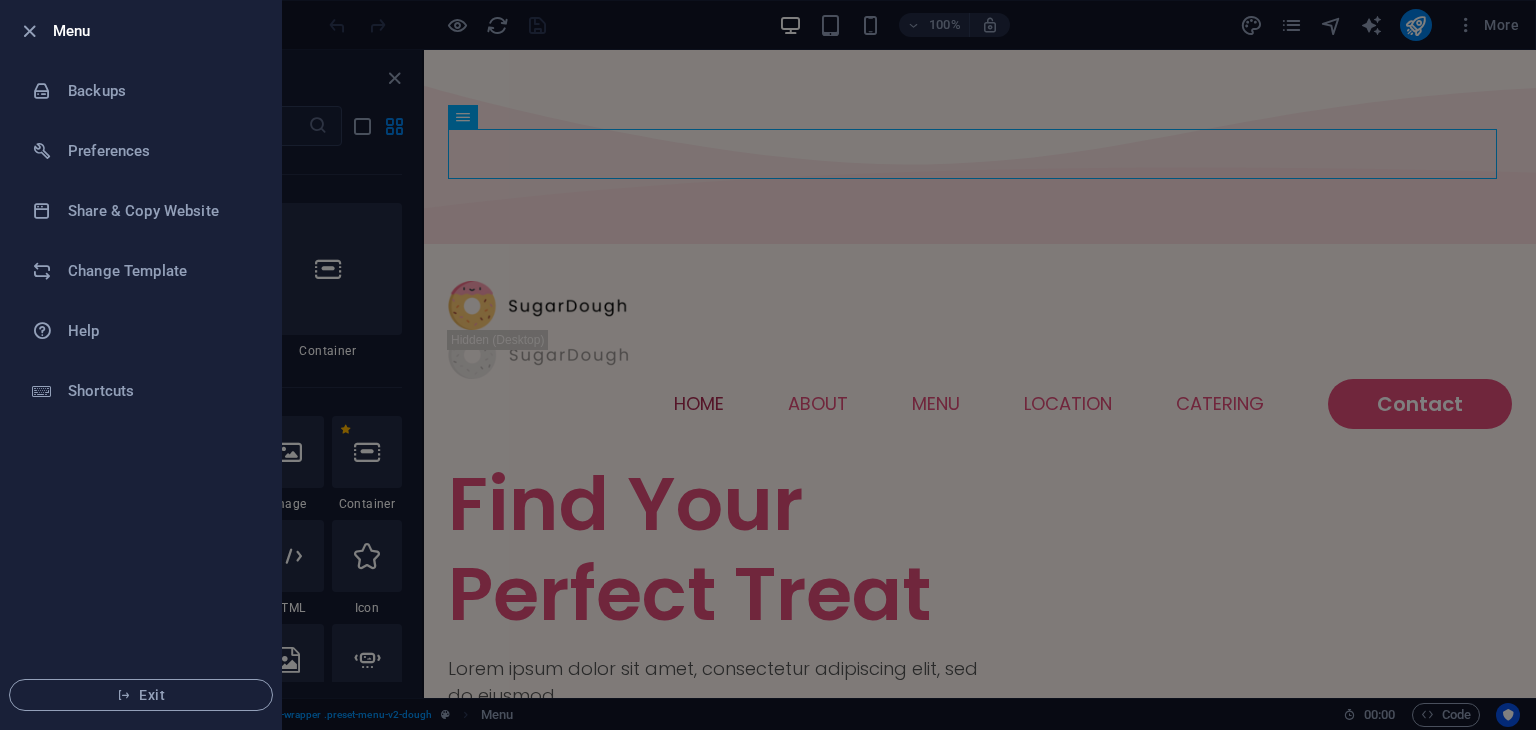 click at bounding box center (768, 365) 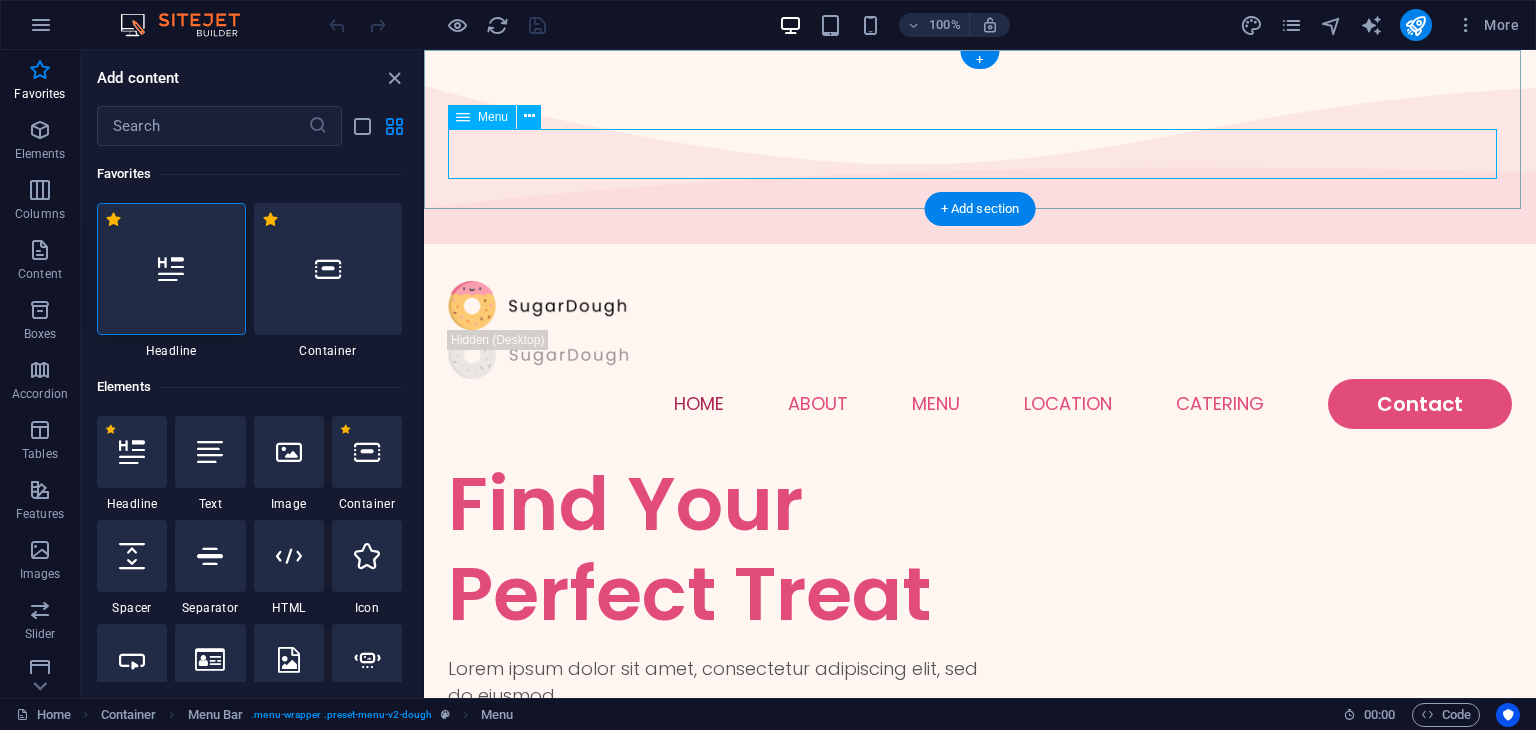 click on "Home About Menu Location Catering Contact" at bounding box center (980, 404) 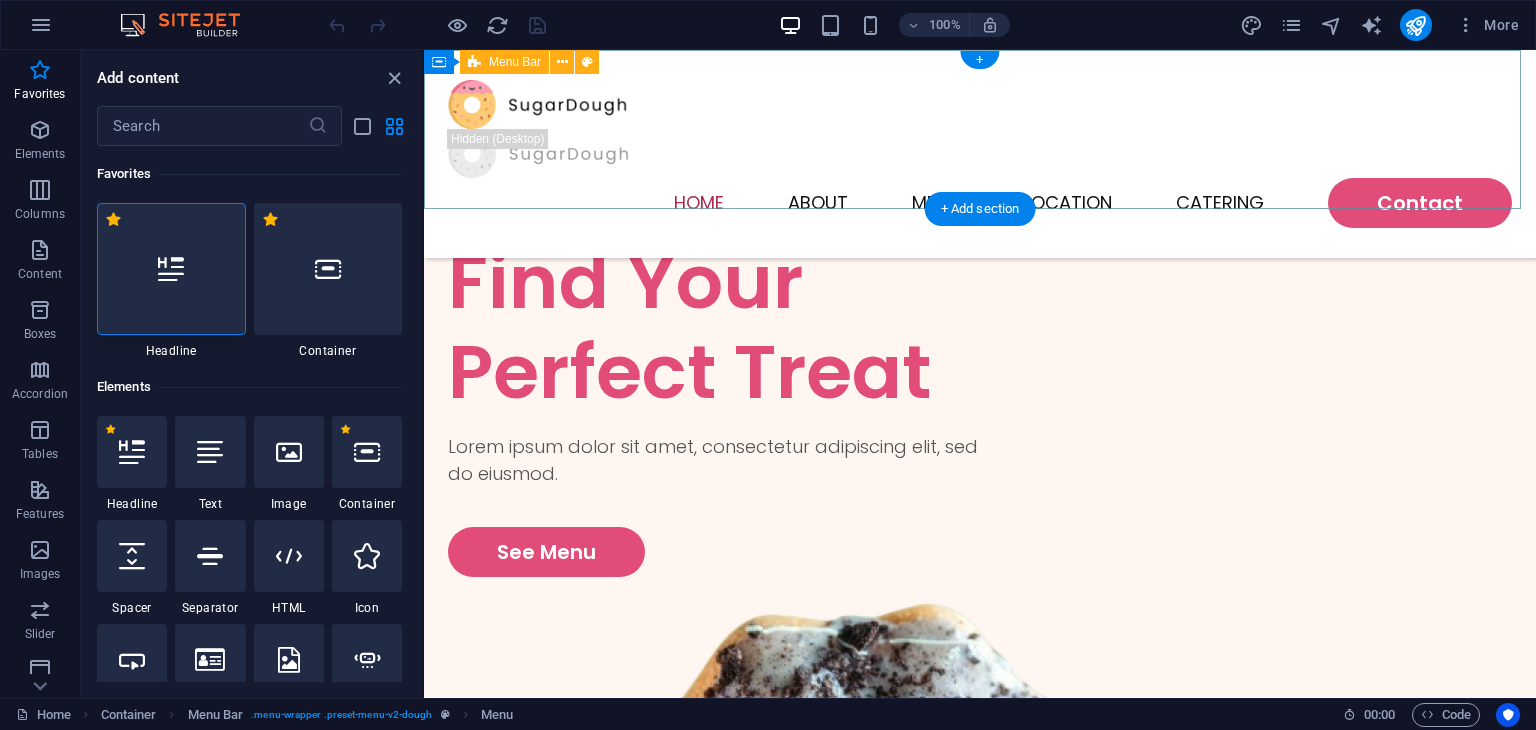 scroll, scrollTop: 0, scrollLeft: 0, axis: both 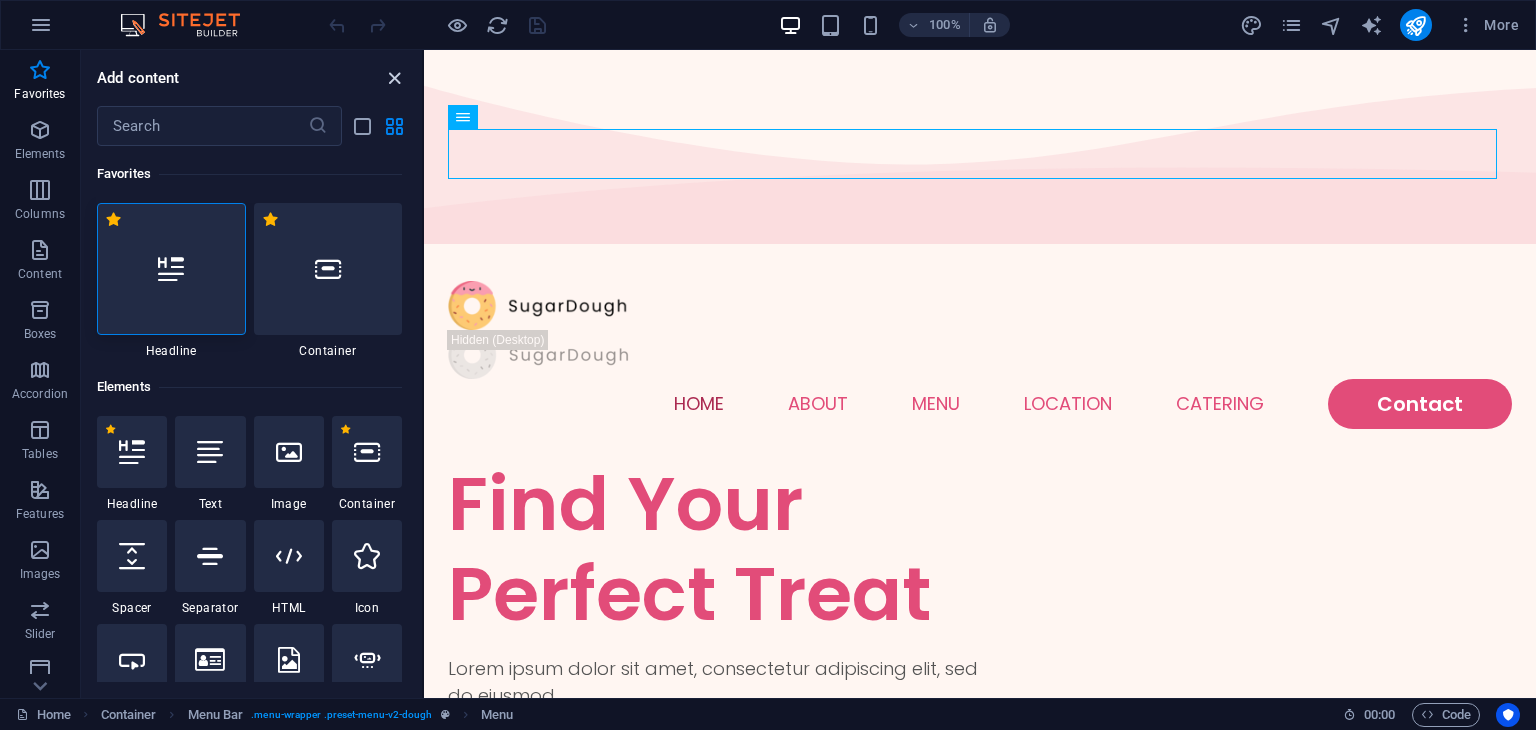 click at bounding box center (394, 78) 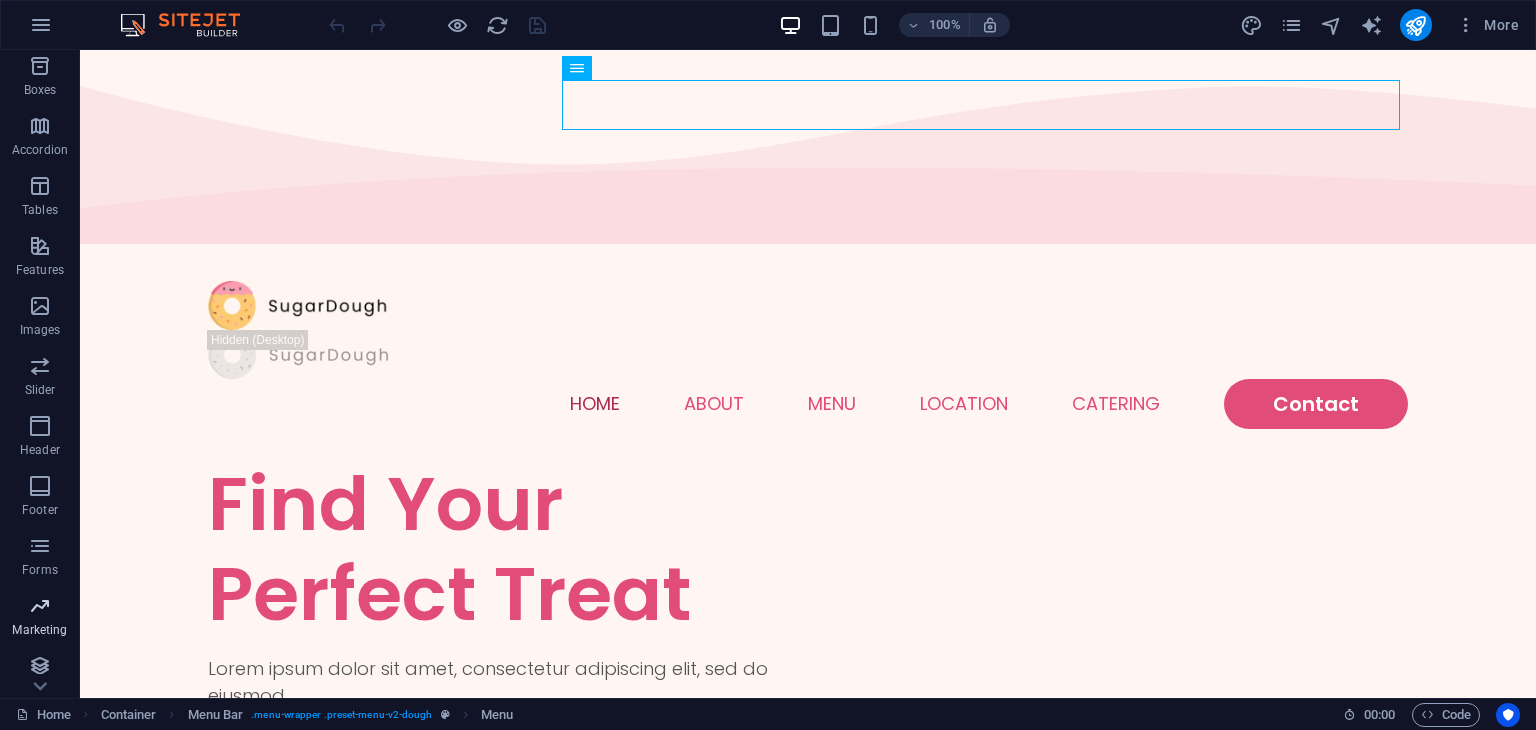 scroll, scrollTop: 252, scrollLeft: 0, axis: vertical 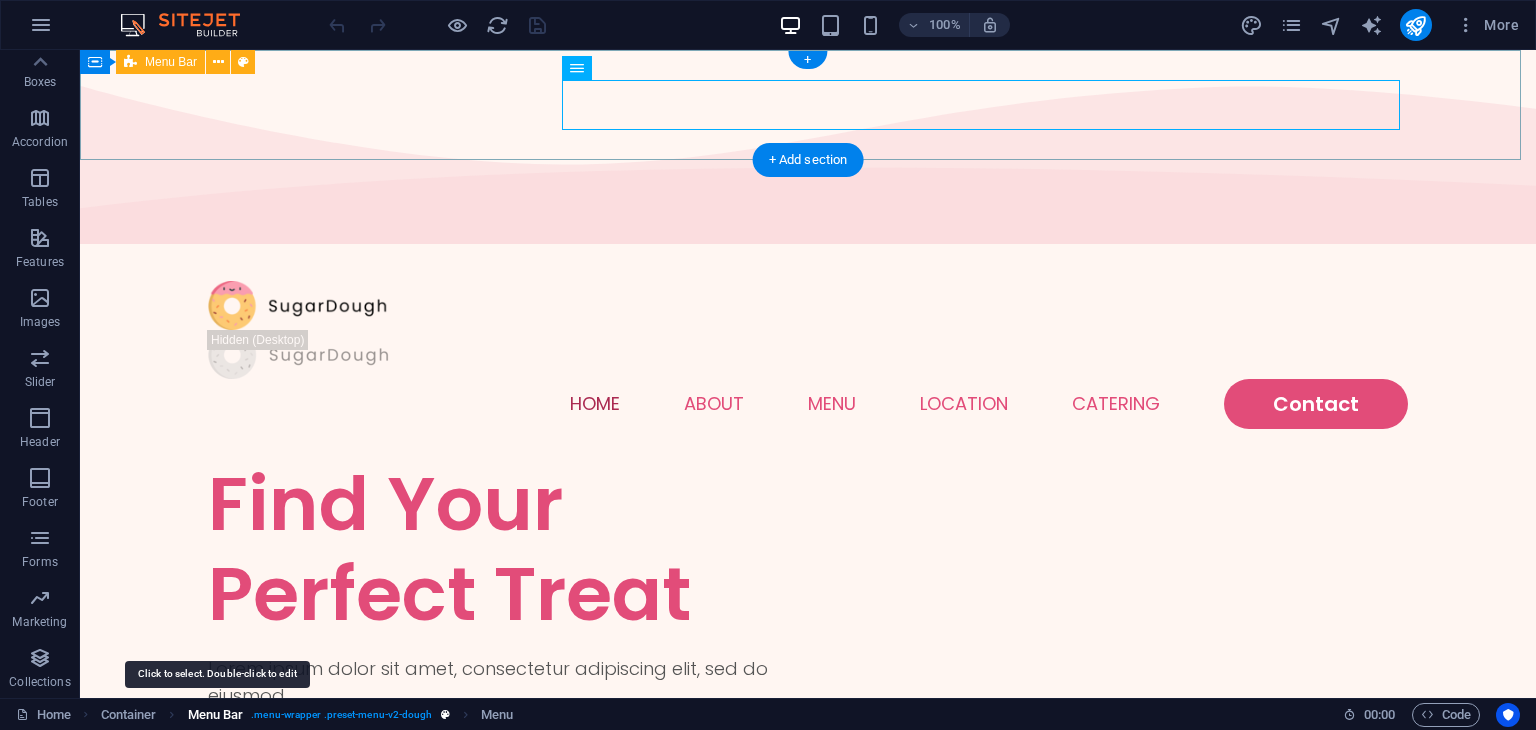 click on "Menu Bar" at bounding box center [216, 715] 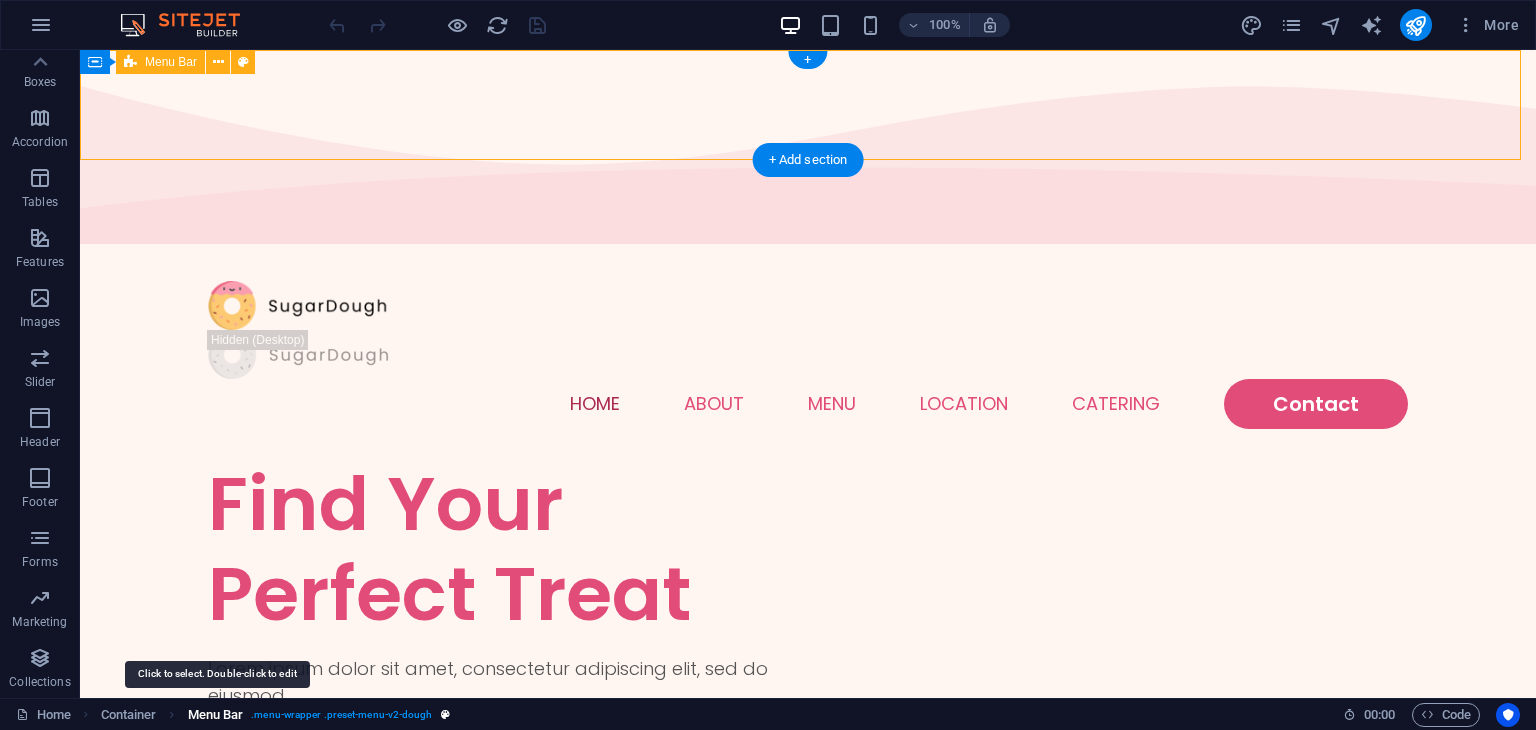 click on "Menu Bar" at bounding box center (216, 715) 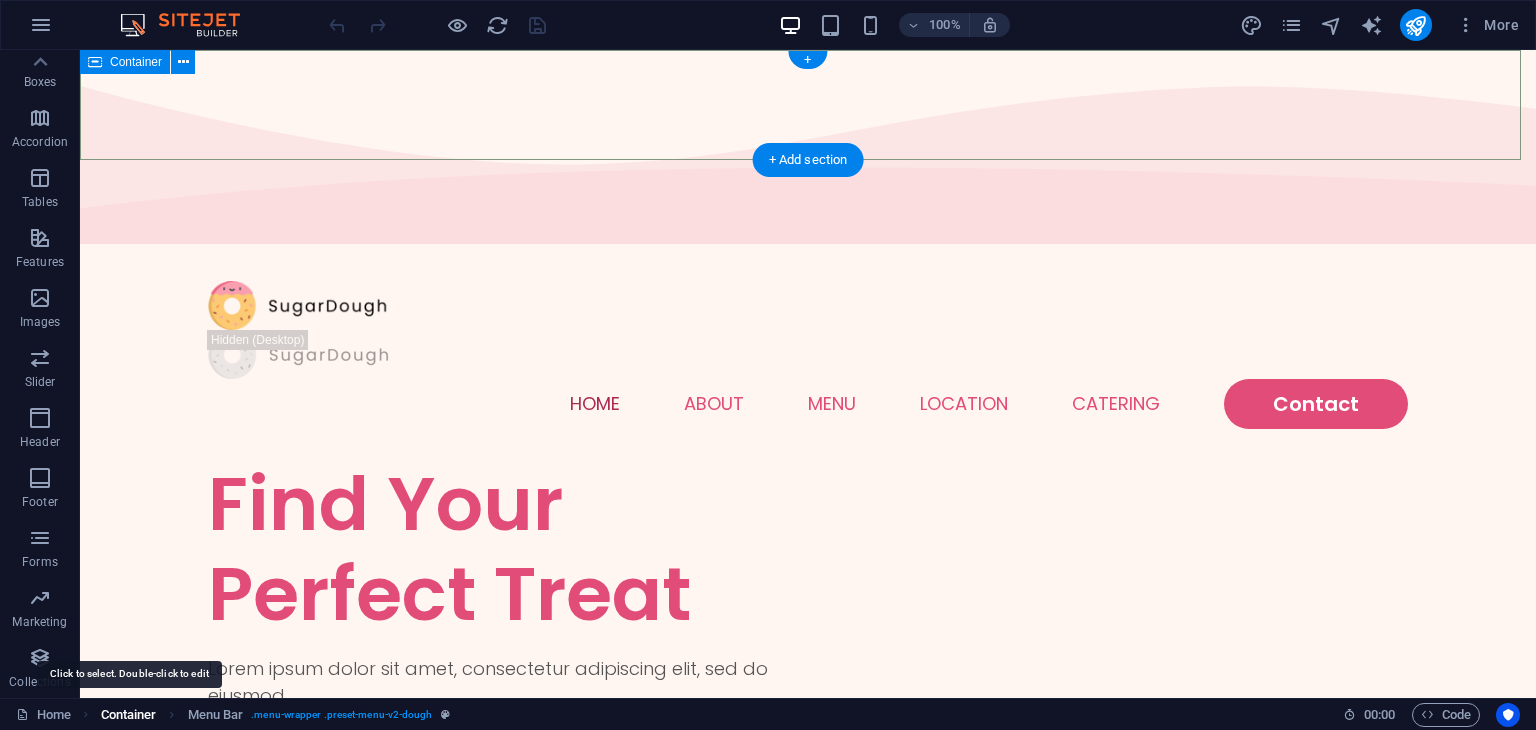 click on "Container" at bounding box center [129, 715] 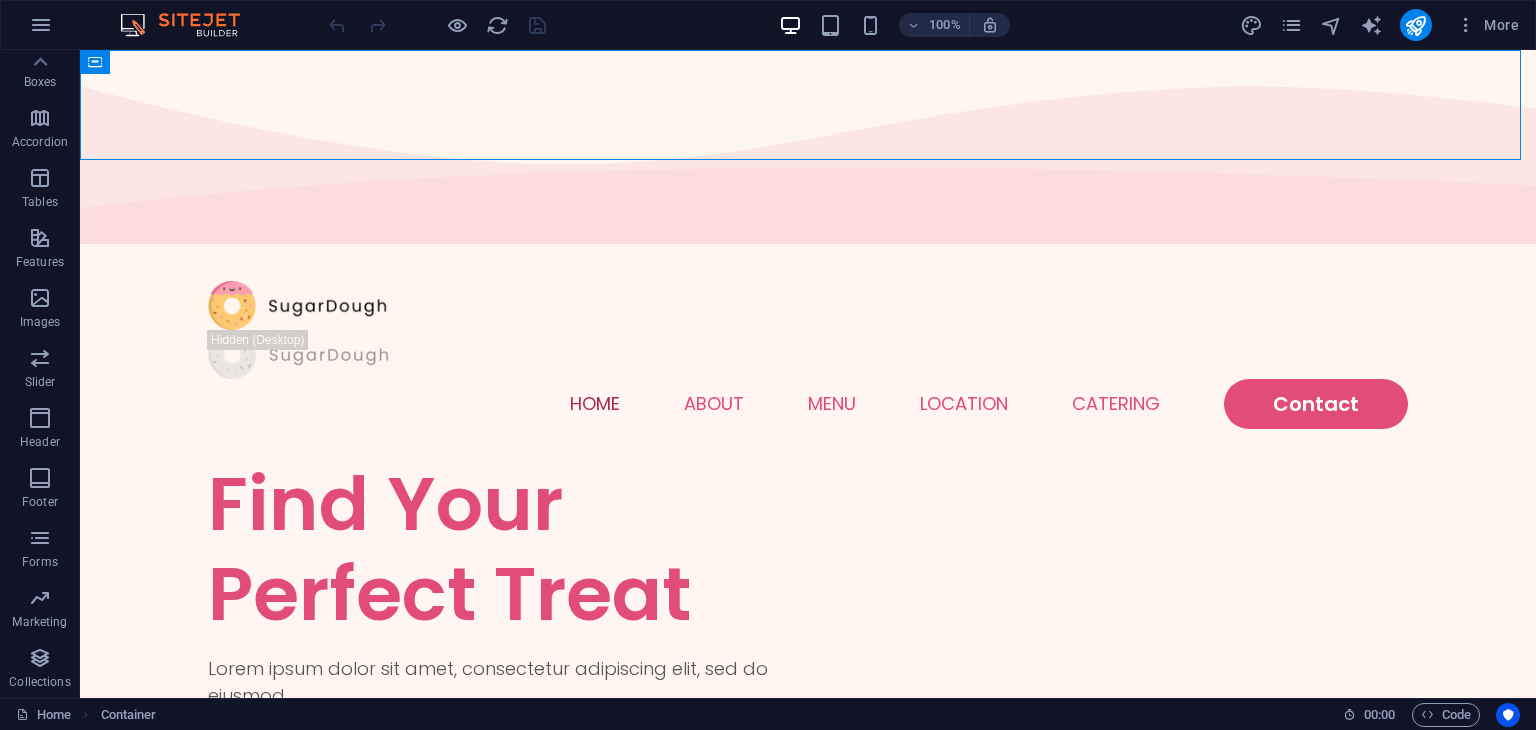 click on "Home Container" at bounding box center (671, 715) 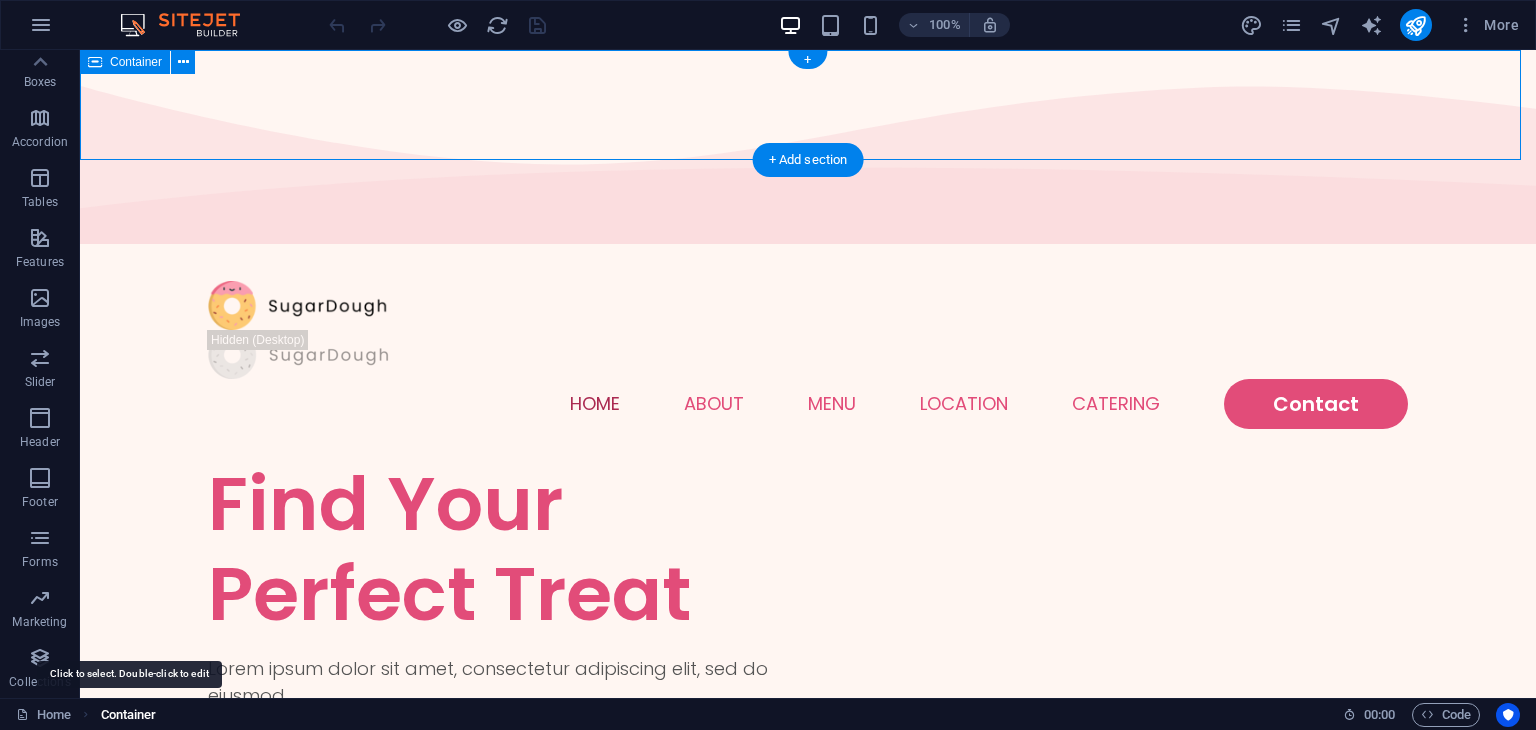 click on "Container" at bounding box center [129, 715] 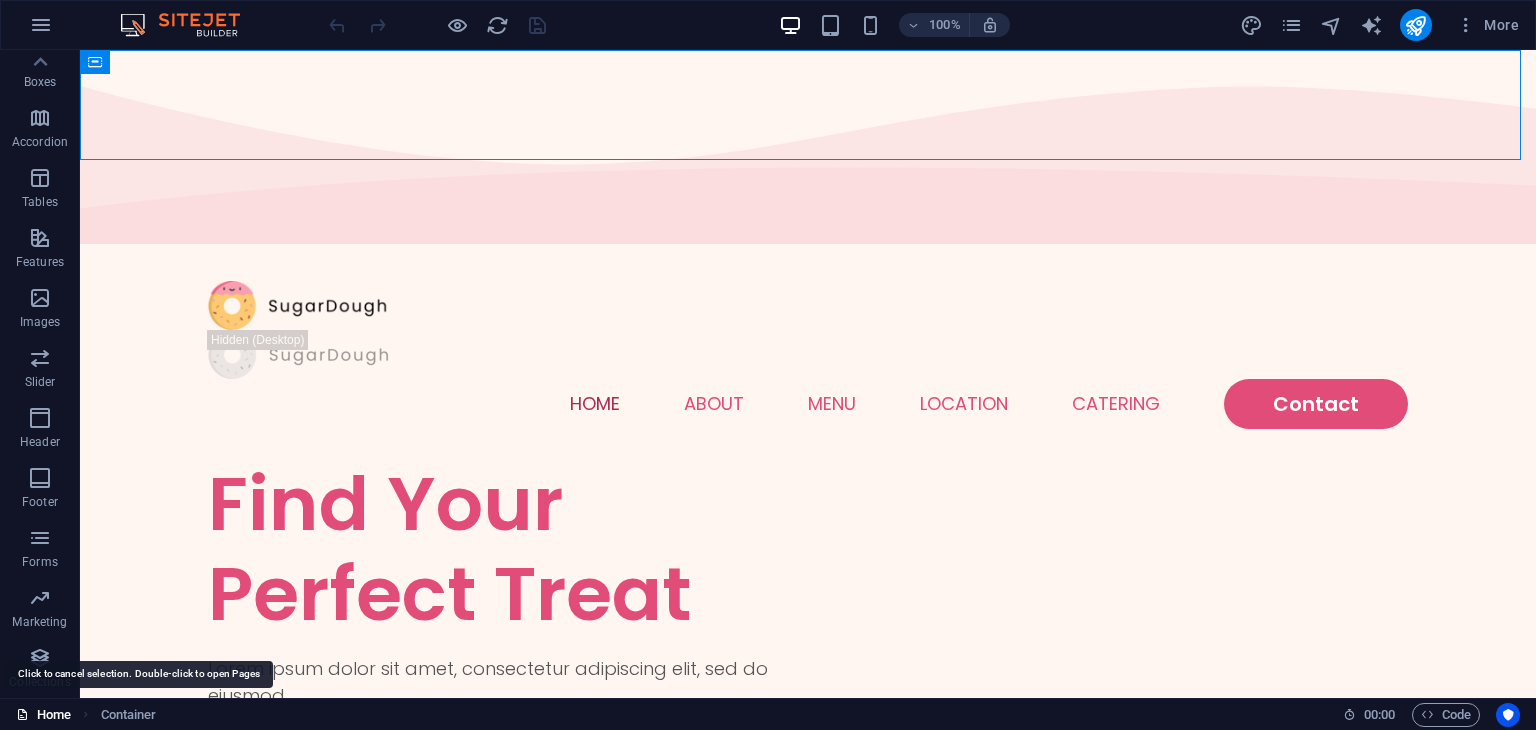 click at bounding box center (22, 714) 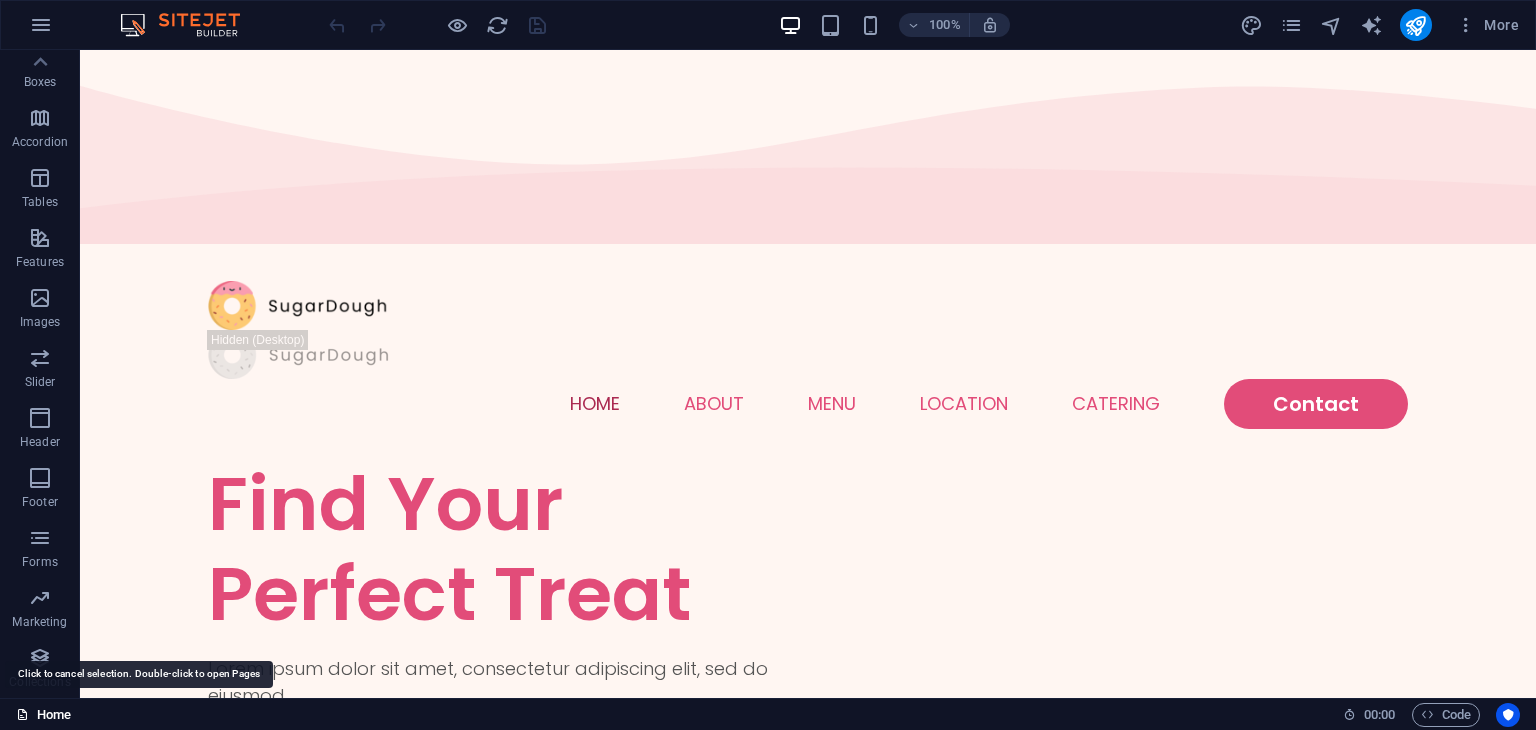 click at bounding box center [22, 714] 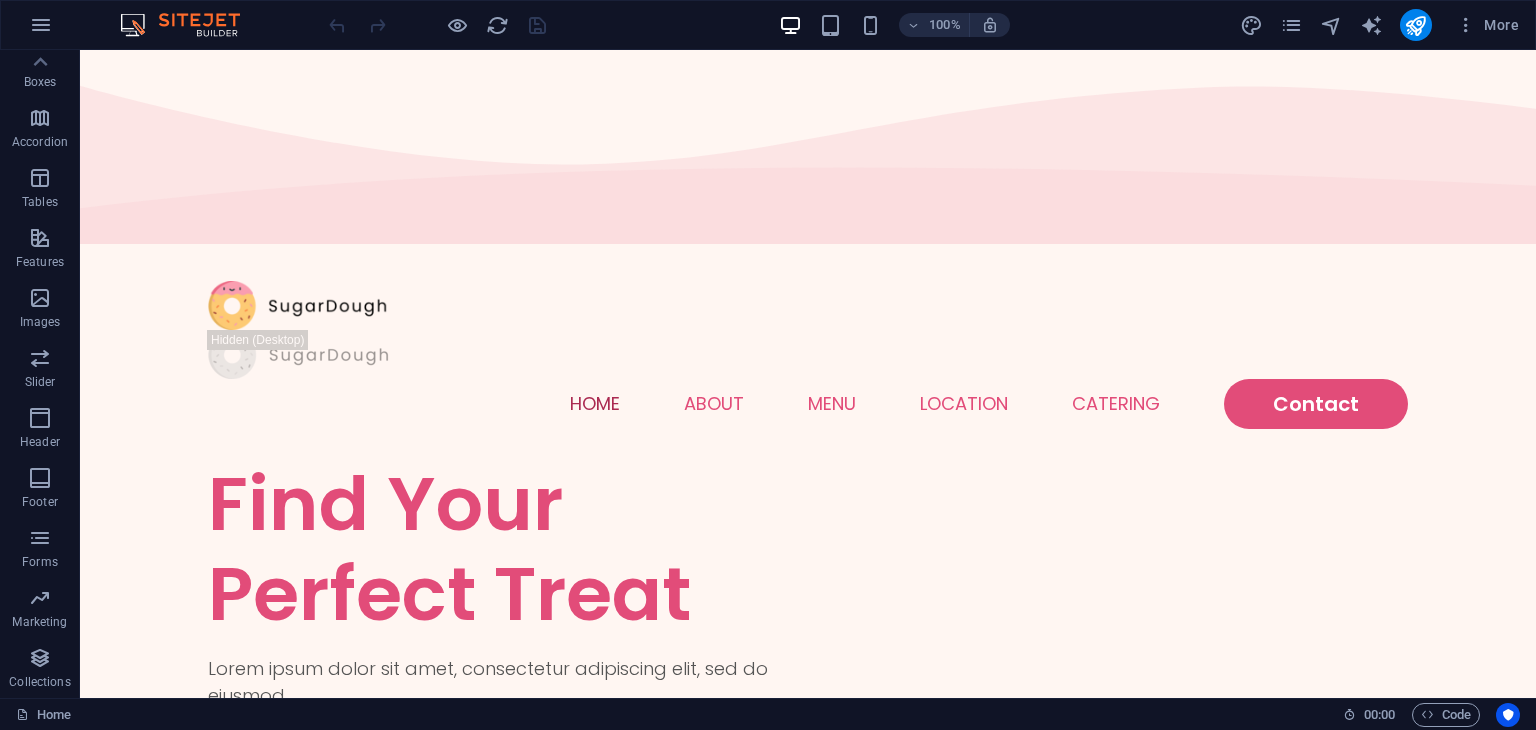 click on "Home 00 : 00 Code" at bounding box center (768, 714) 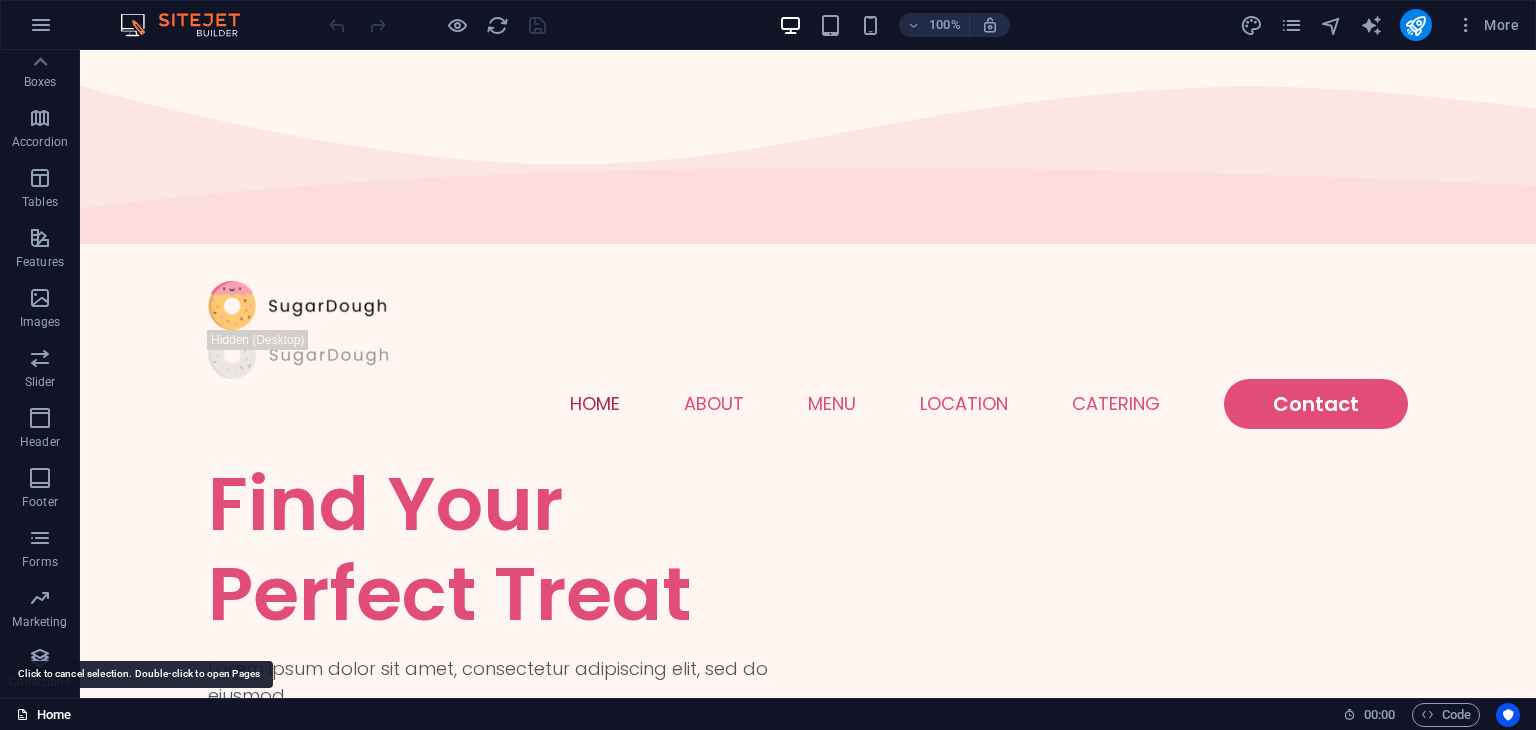 click at bounding box center [22, 714] 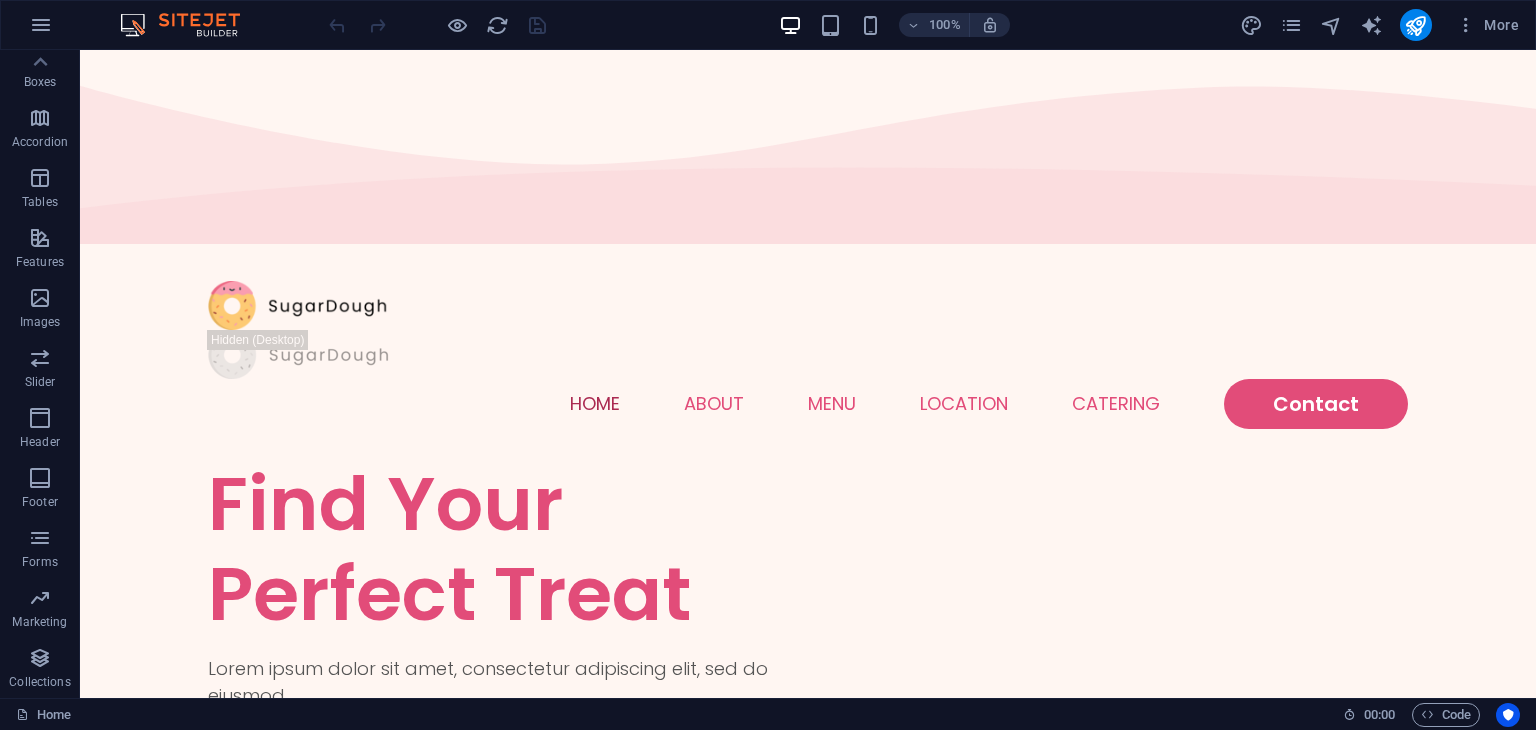 click on "Home" at bounding box center [671, 715] 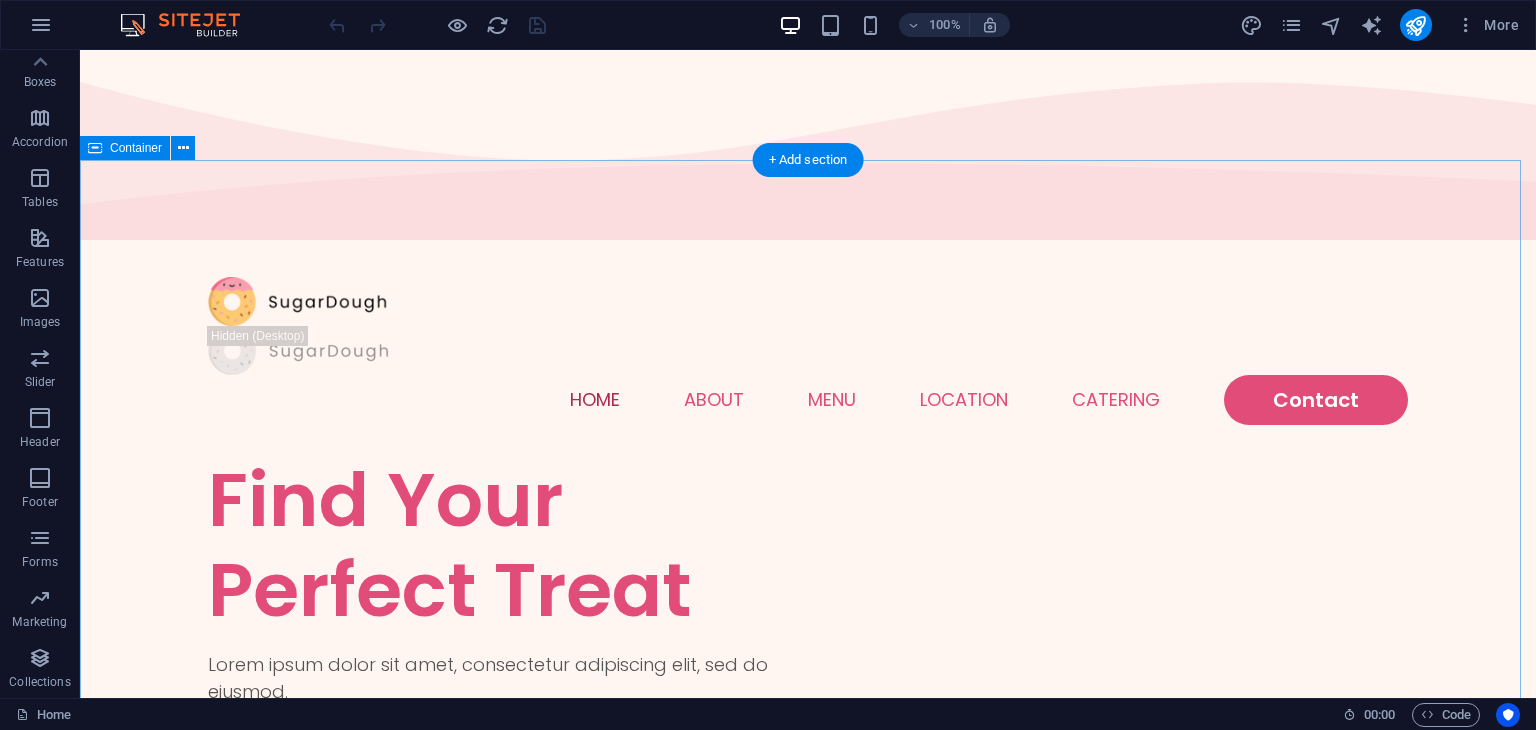 scroll, scrollTop: 0, scrollLeft: 0, axis: both 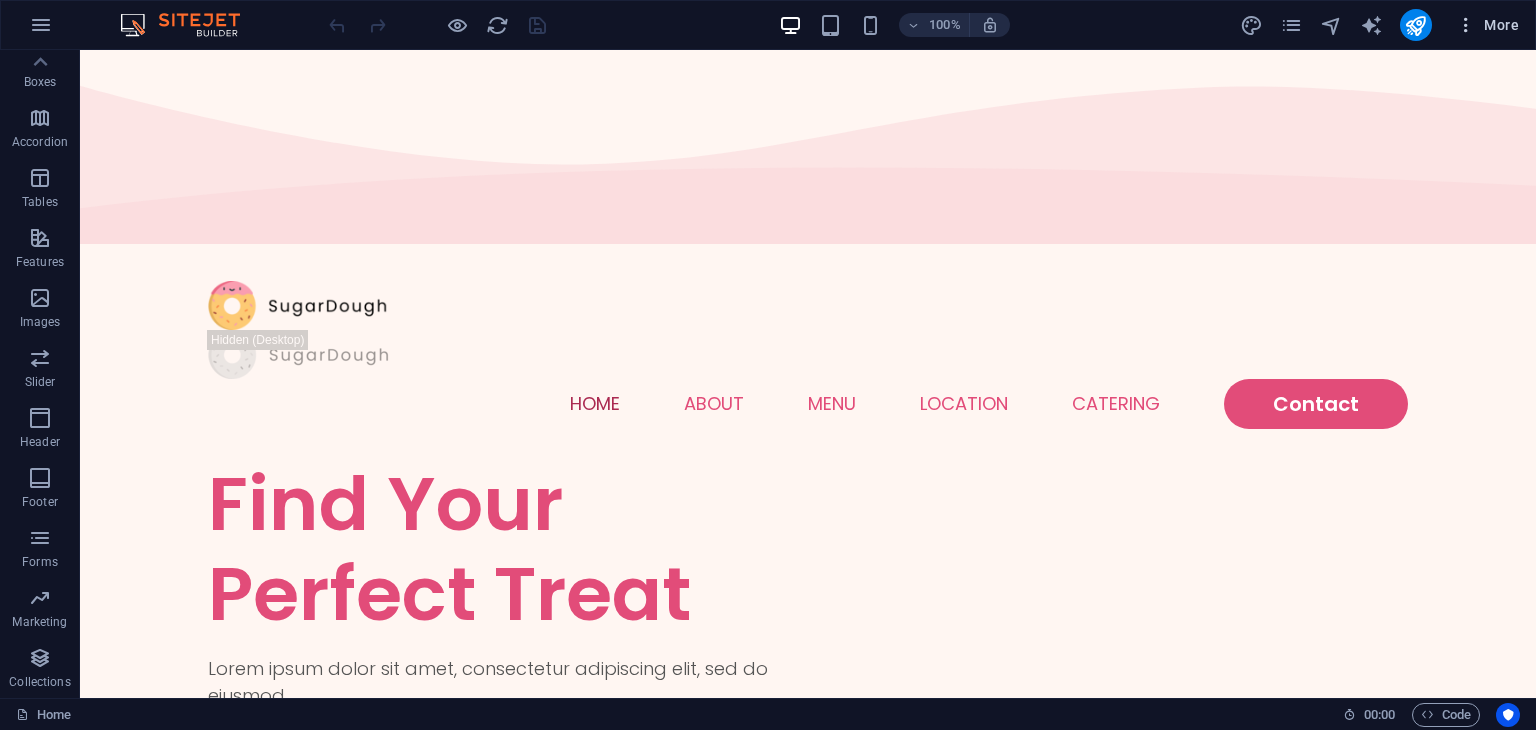 click on "More" at bounding box center (1487, 25) 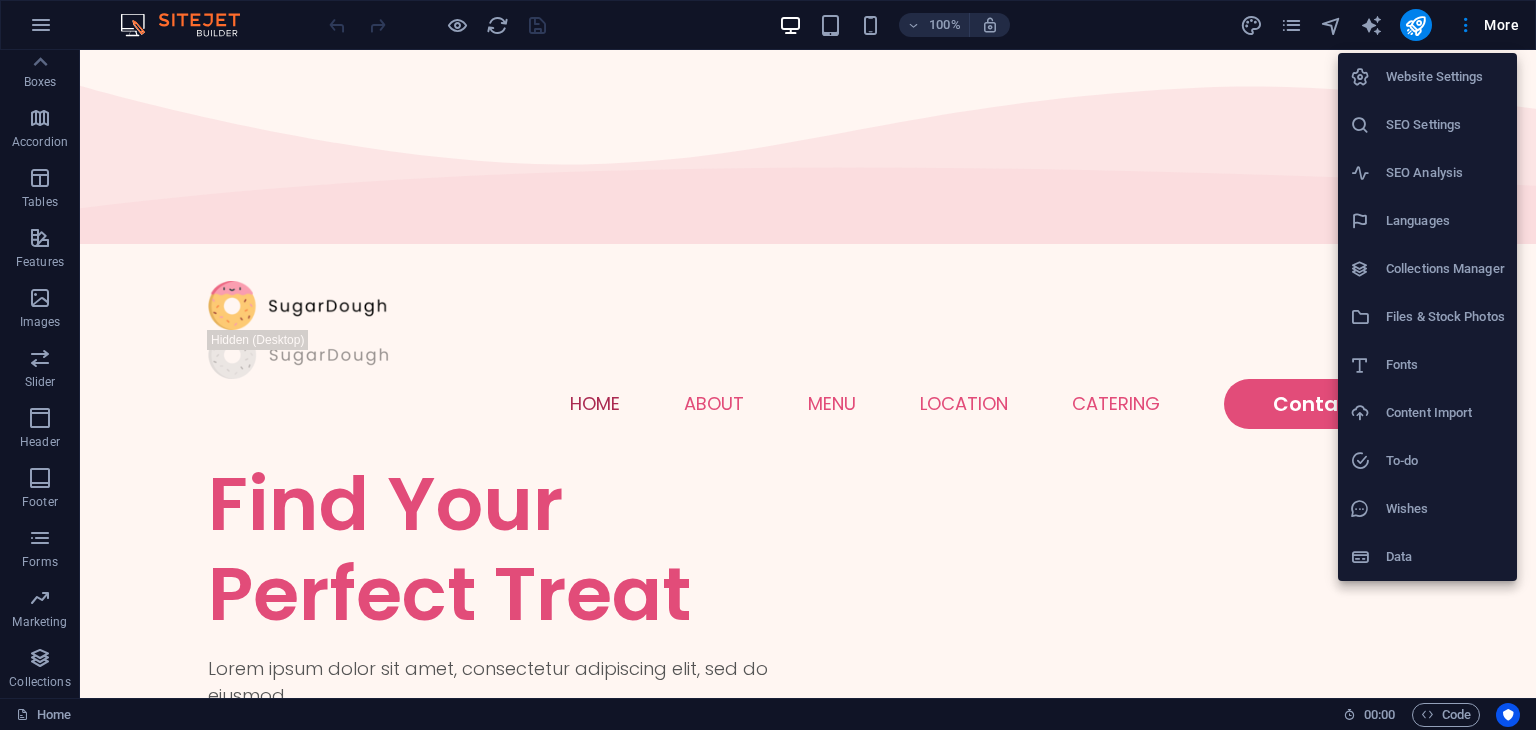 click at bounding box center [768, 365] 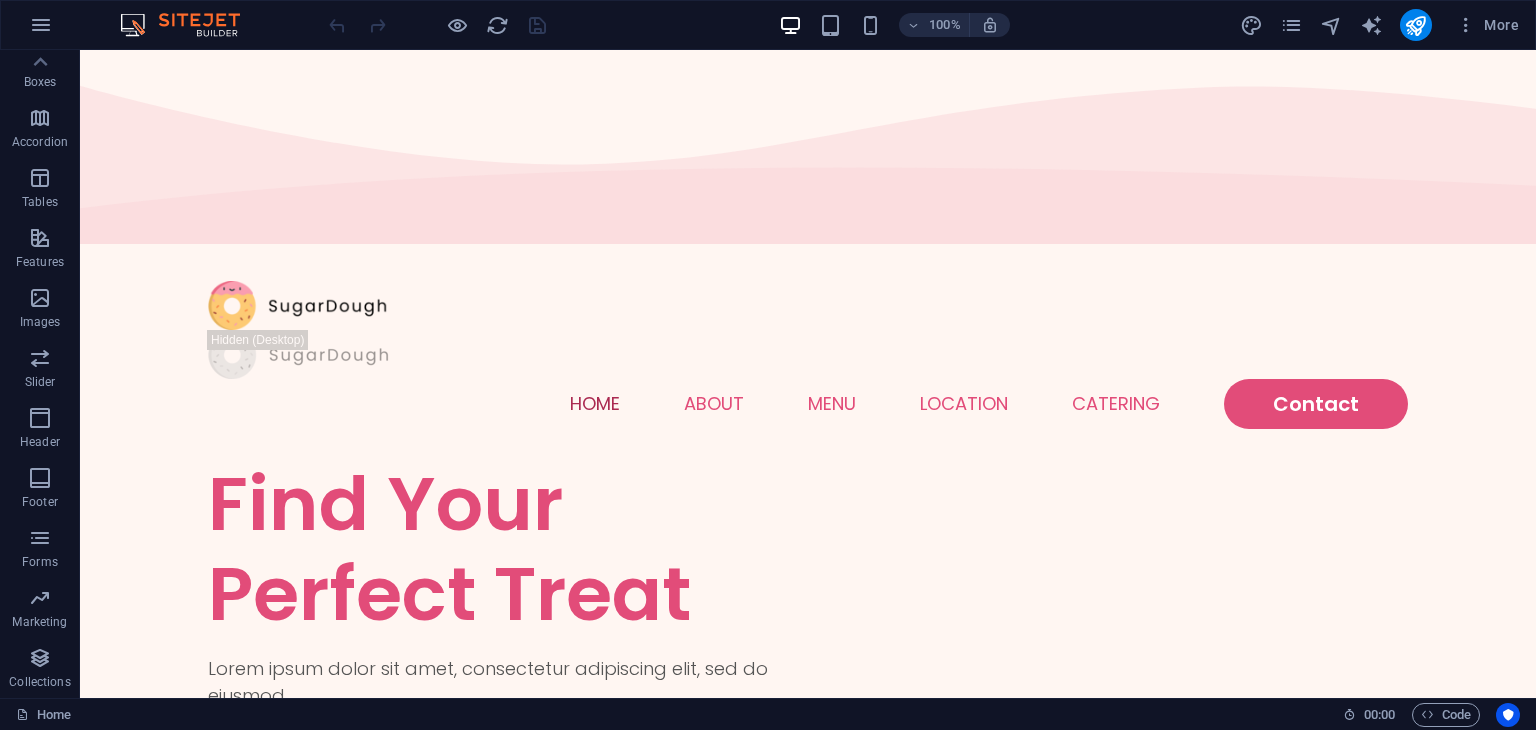 click at bounding box center [1466, 25] 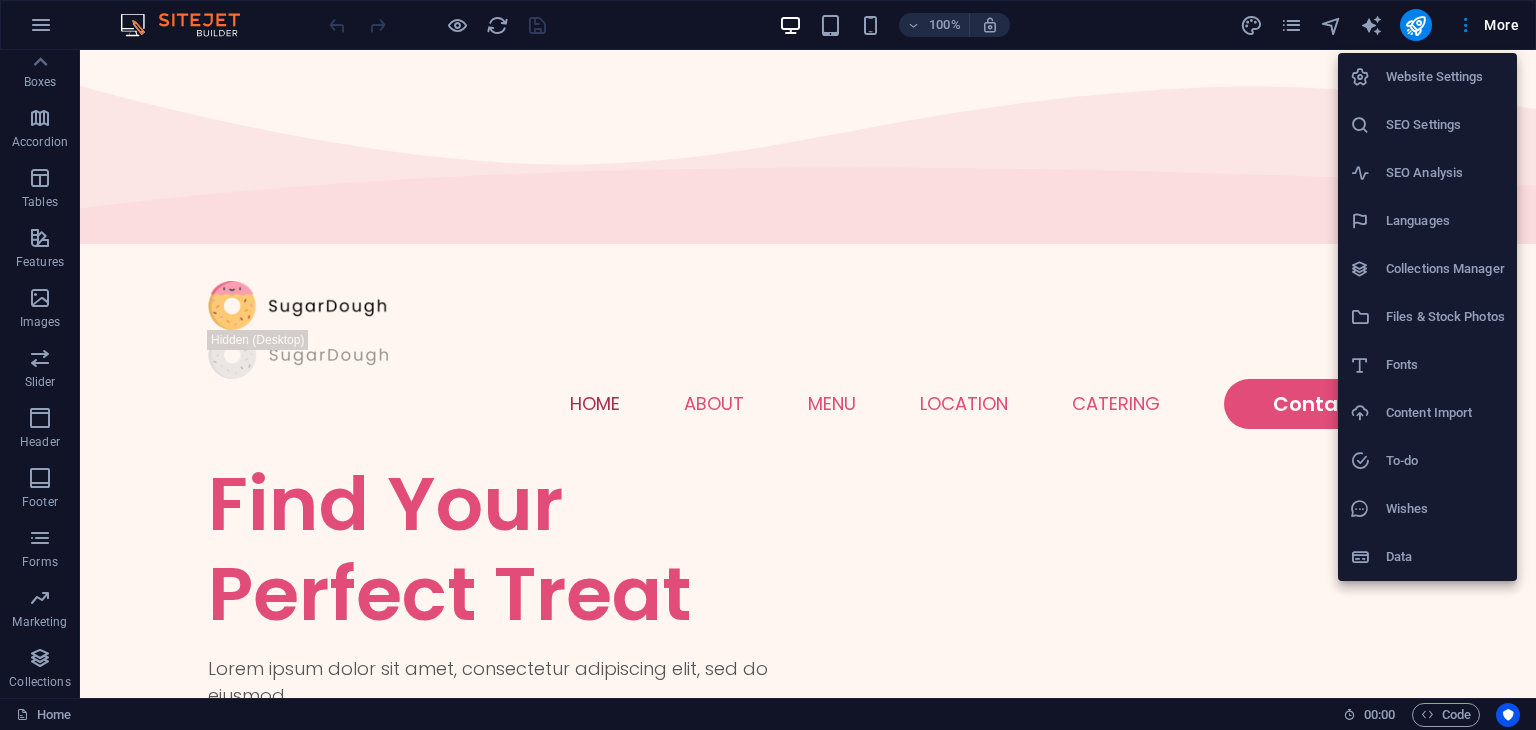 click at bounding box center [768, 365] 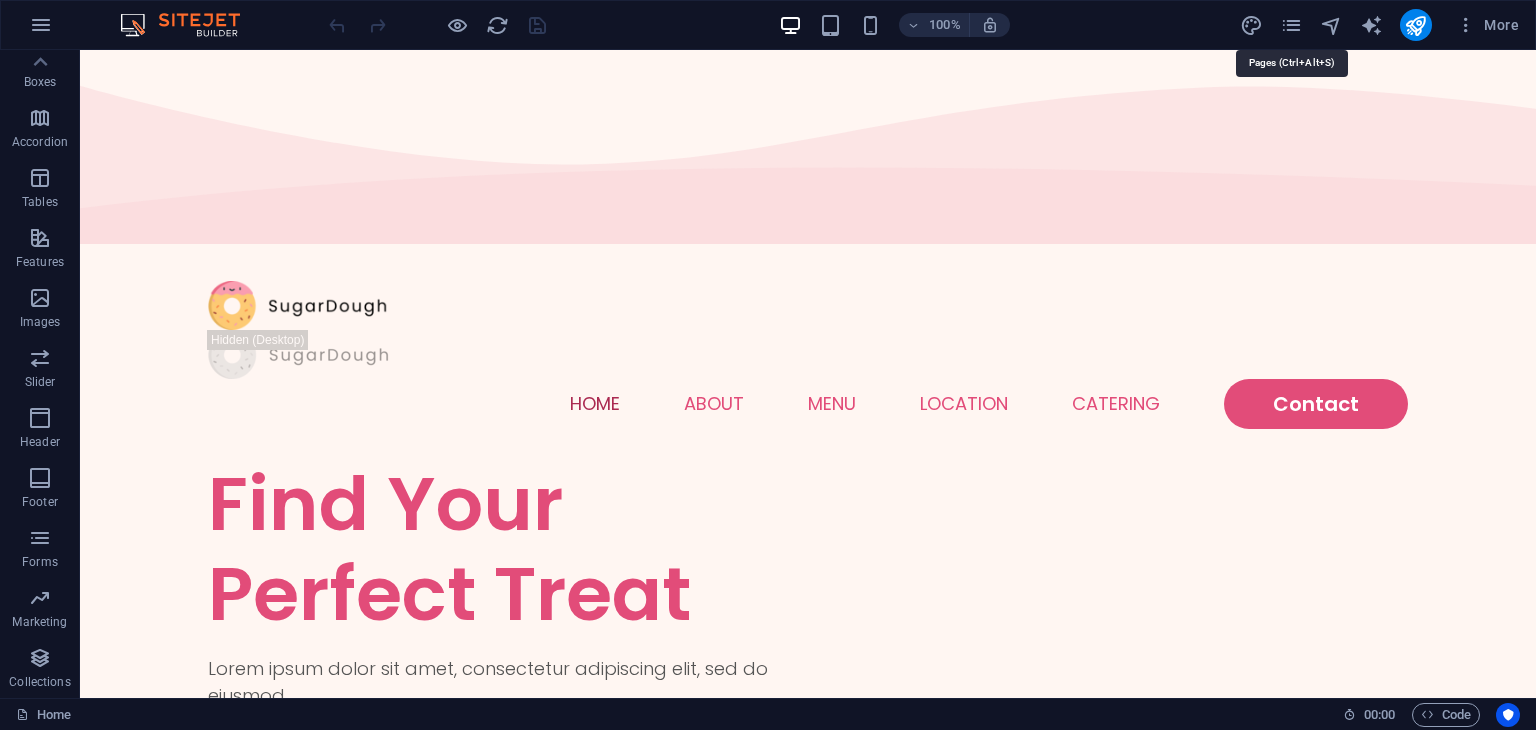 click at bounding box center (1291, 25) 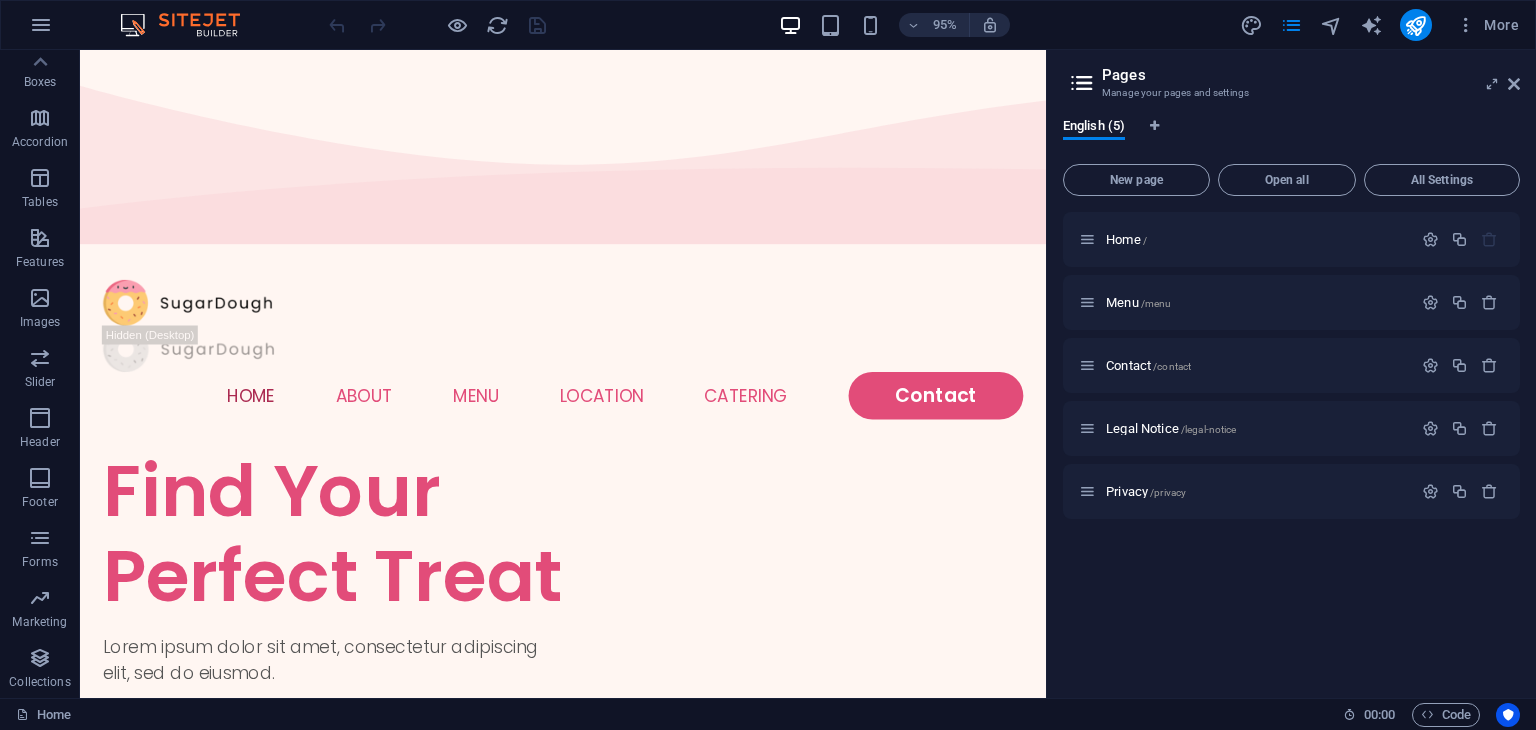 click on "Pages Manage your pages and settings English (5) New page Open all All Settings Home / Menu /menu Contact /contact Legal Notice /legal-notice Privacy /privacy" at bounding box center (1291, 374) 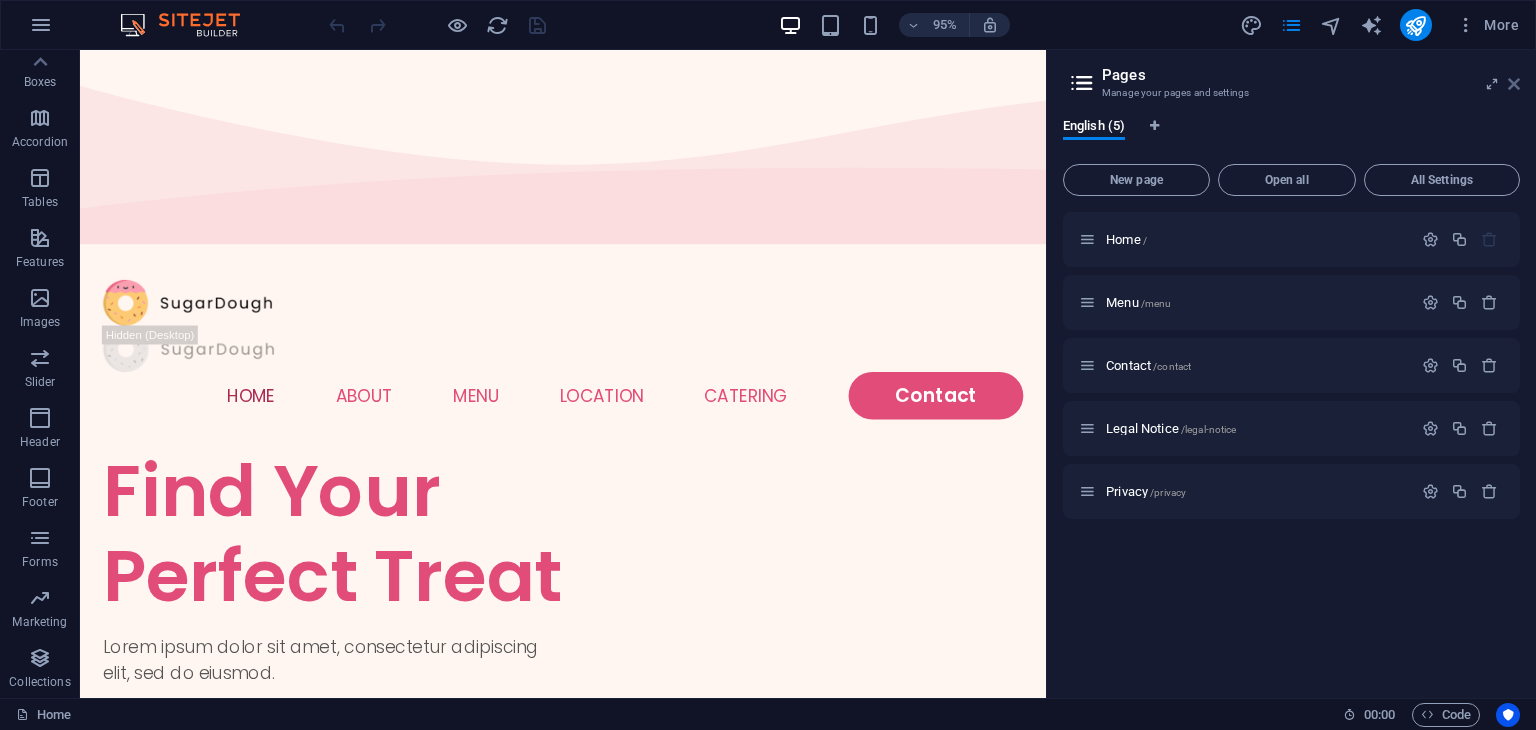 click at bounding box center (1514, 84) 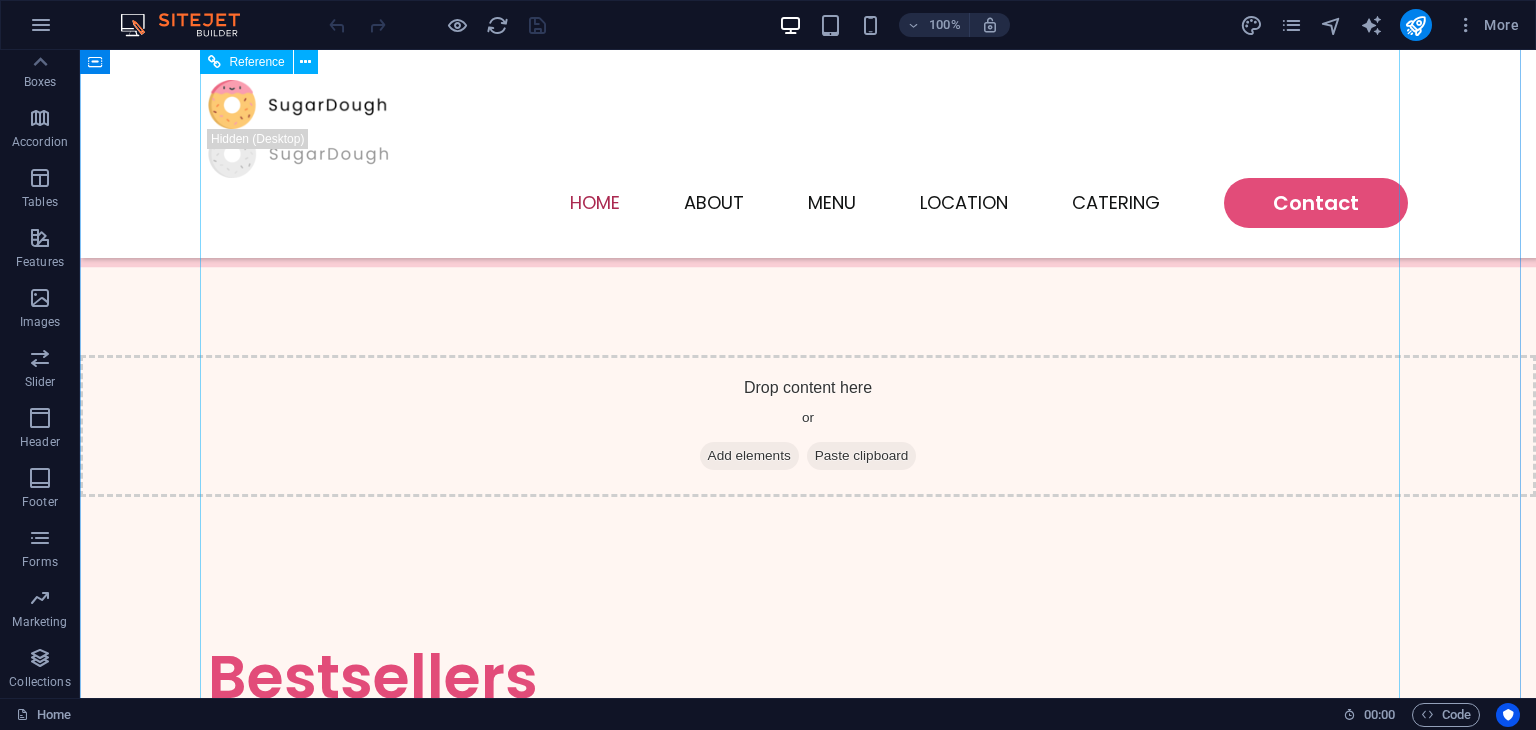 scroll, scrollTop: 1700, scrollLeft: 0, axis: vertical 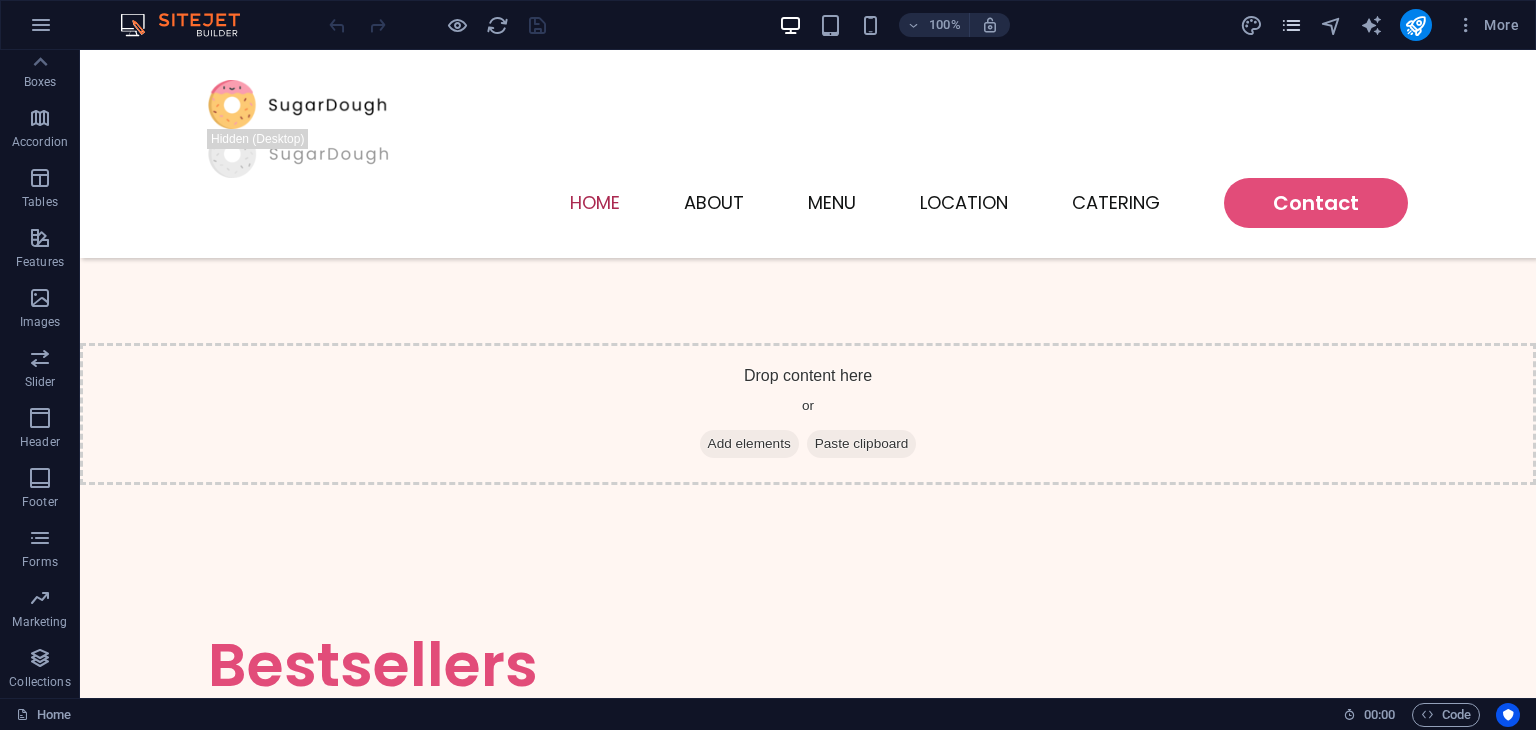click at bounding box center [1291, 25] 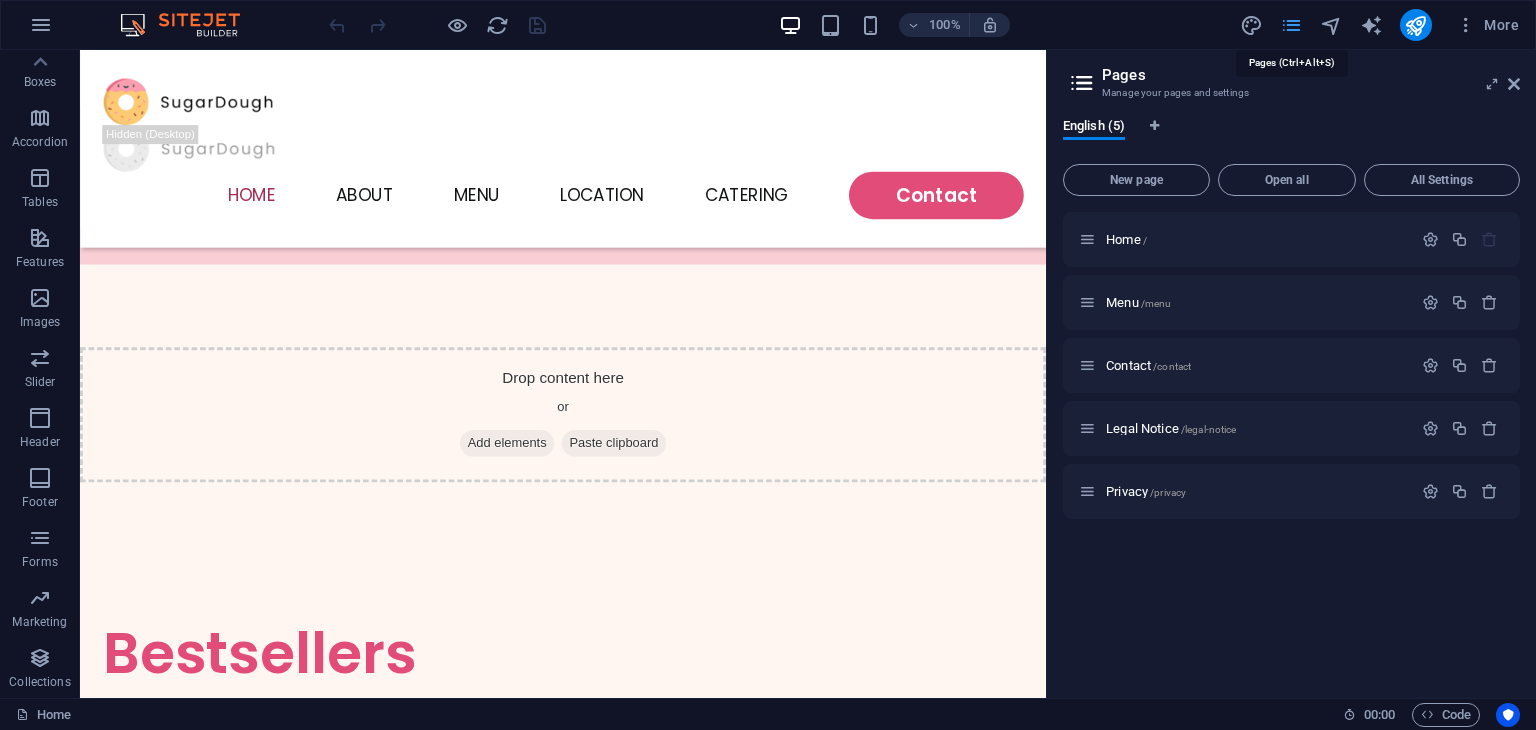 scroll, scrollTop: 1497, scrollLeft: 0, axis: vertical 